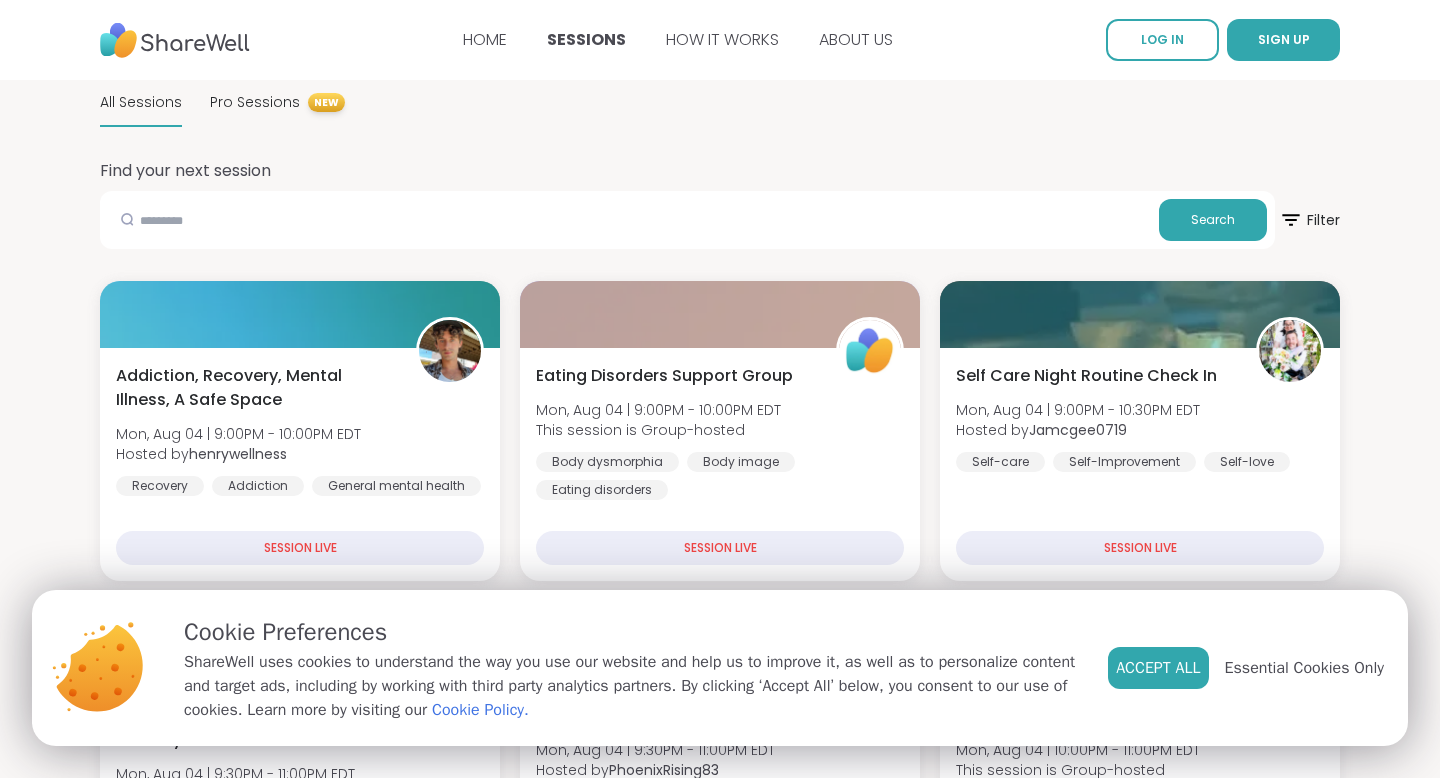 scroll, scrollTop: 0, scrollLeft: 0, axis: both 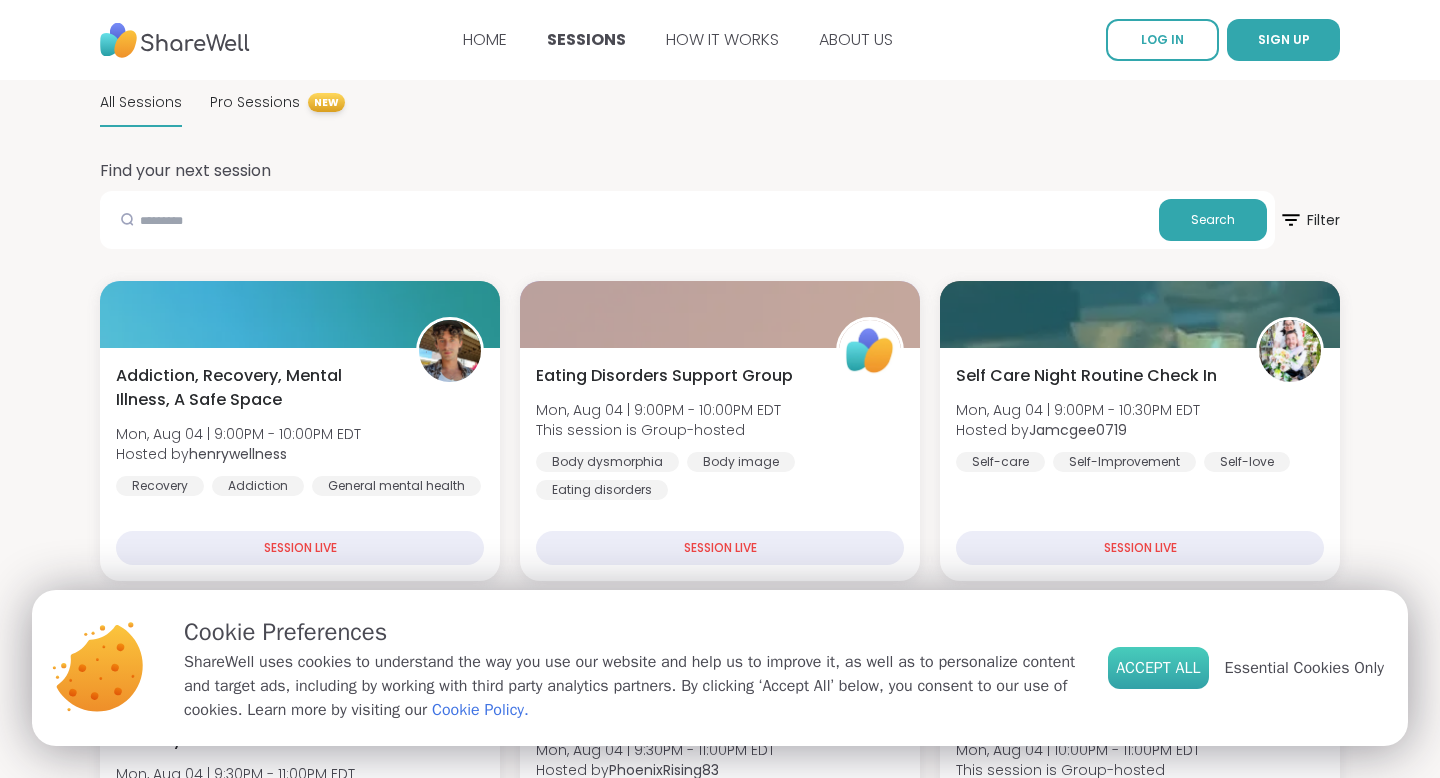 click on "Accept All" at bounding box center (1158, 668) 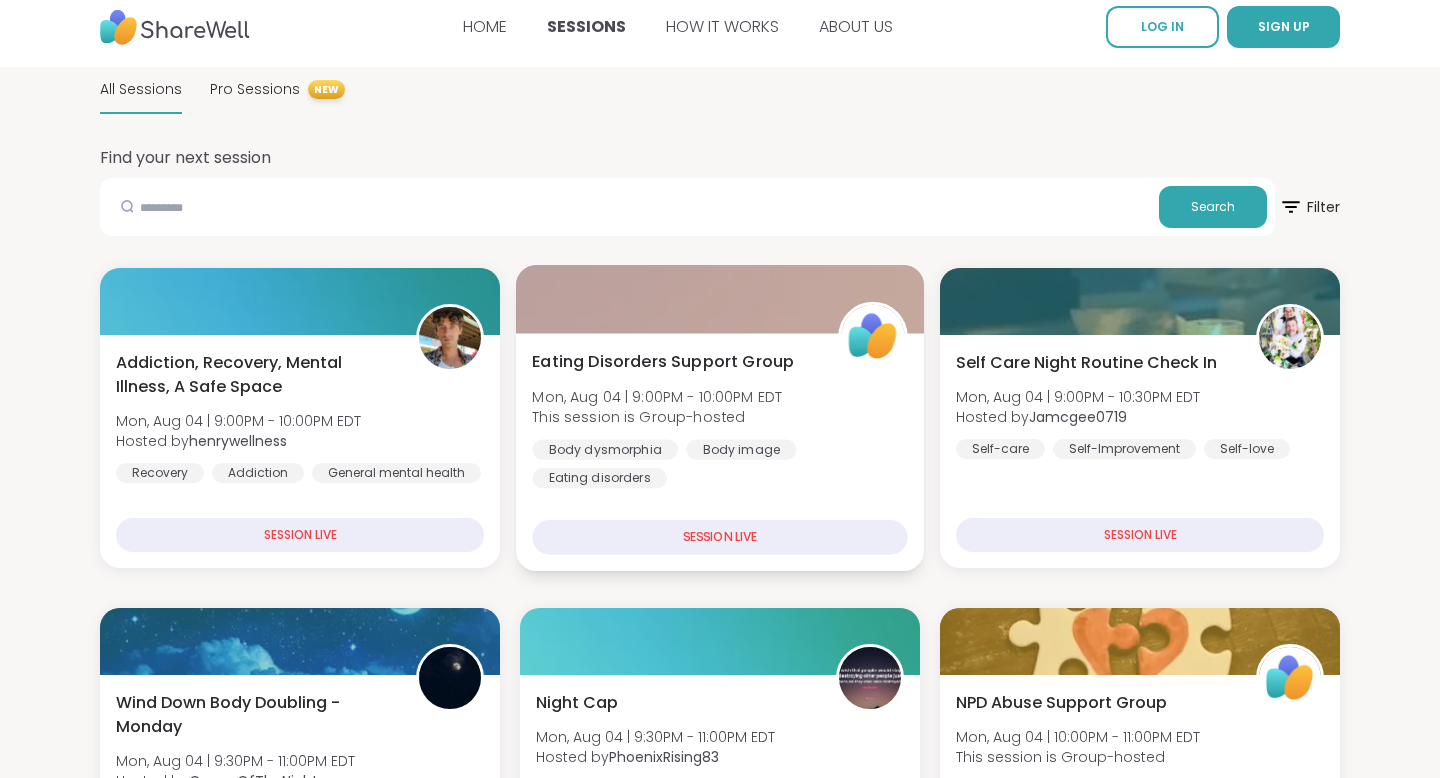 scroll, scrollTop: 16, scrollLeft: 0, axis: vertical 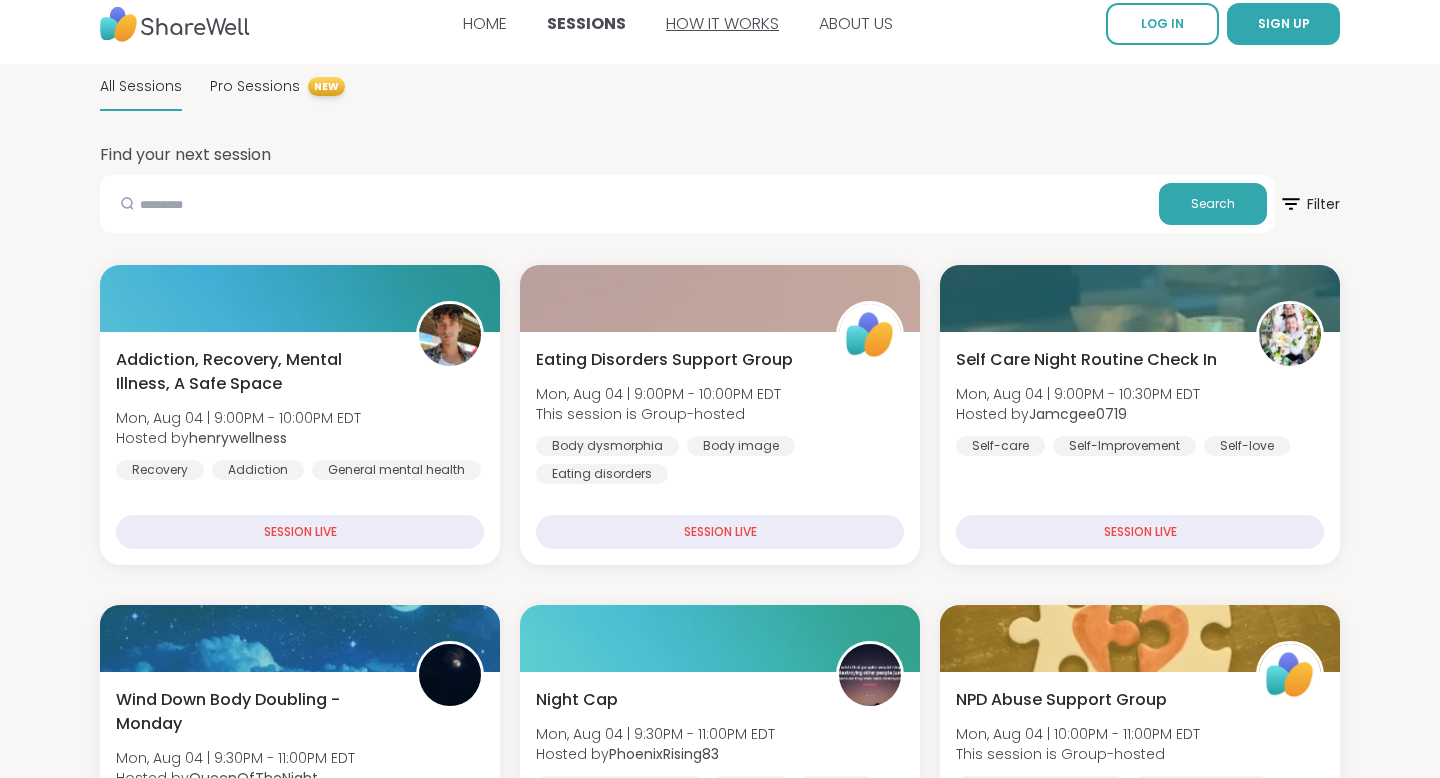 click on "HOW IT WORKS" at bounding box center [722, 23] 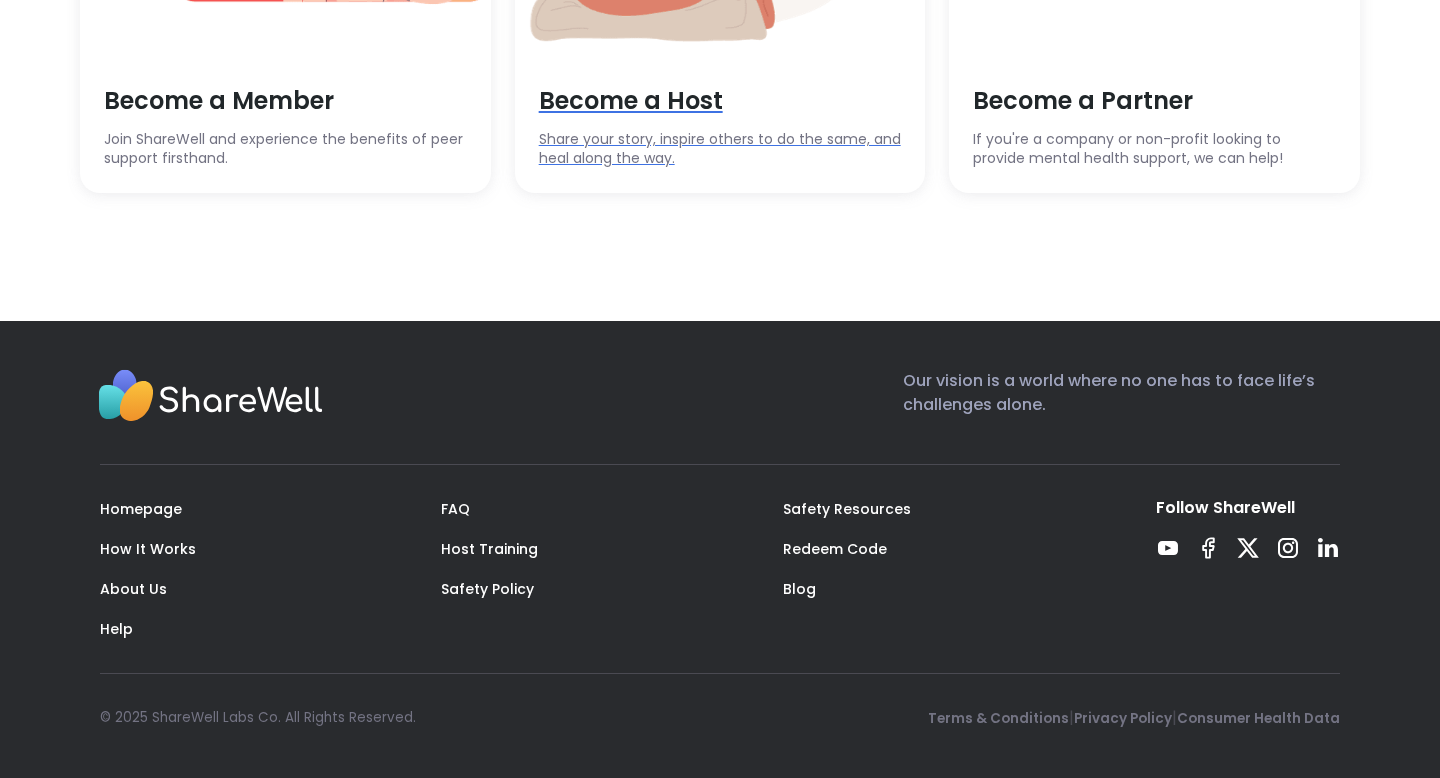 scroll, scrollTop: 5960, scrollLeft: 0, axis: vertical 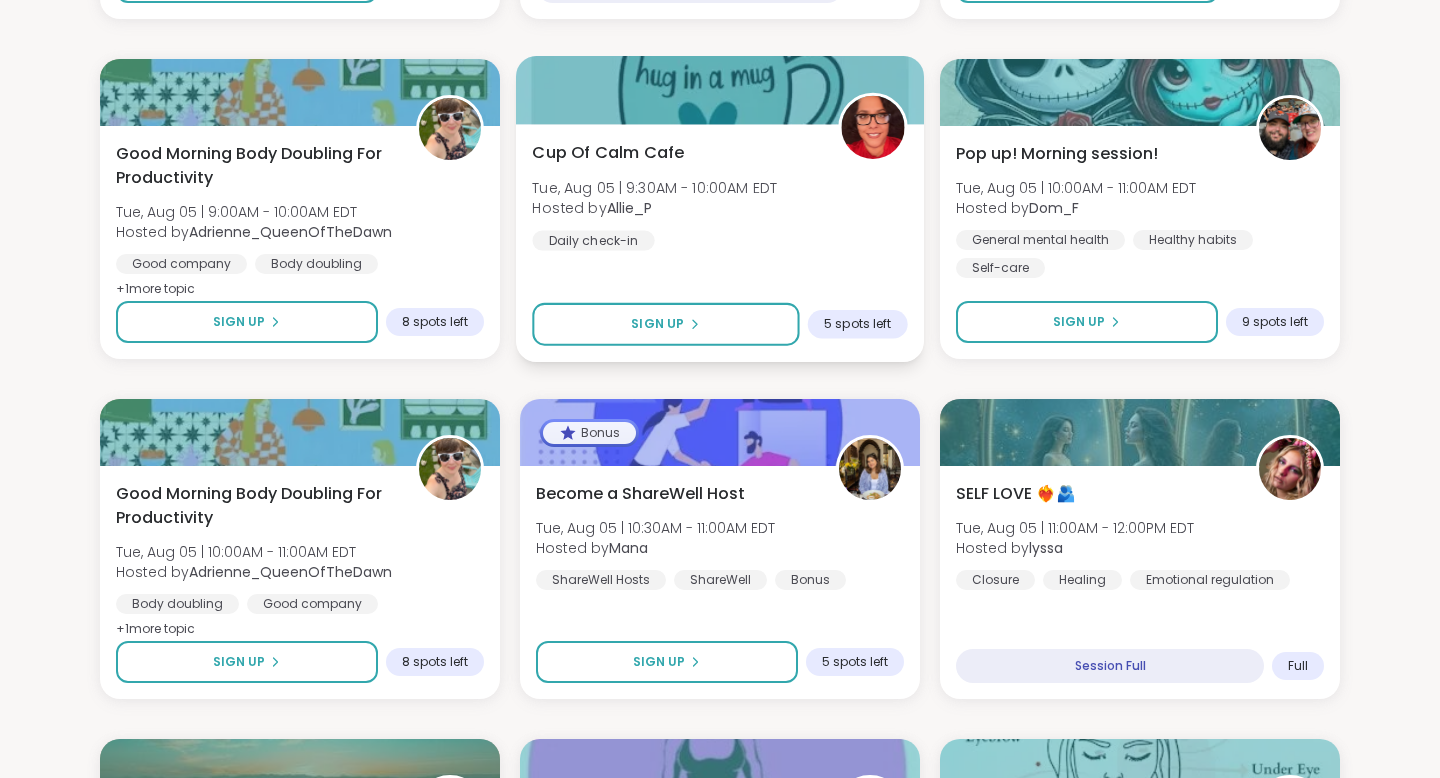 click on "[BRAND] [DAY], [MONTH] [NUMBER] | [TIME] - [TIME] [TIMEZONE] Hosted by [USERNAME] [EVENT_NAME] [EVENT_NAME] [NUMBER] [EVENT_NAME]" at bounding box center (720, 243) 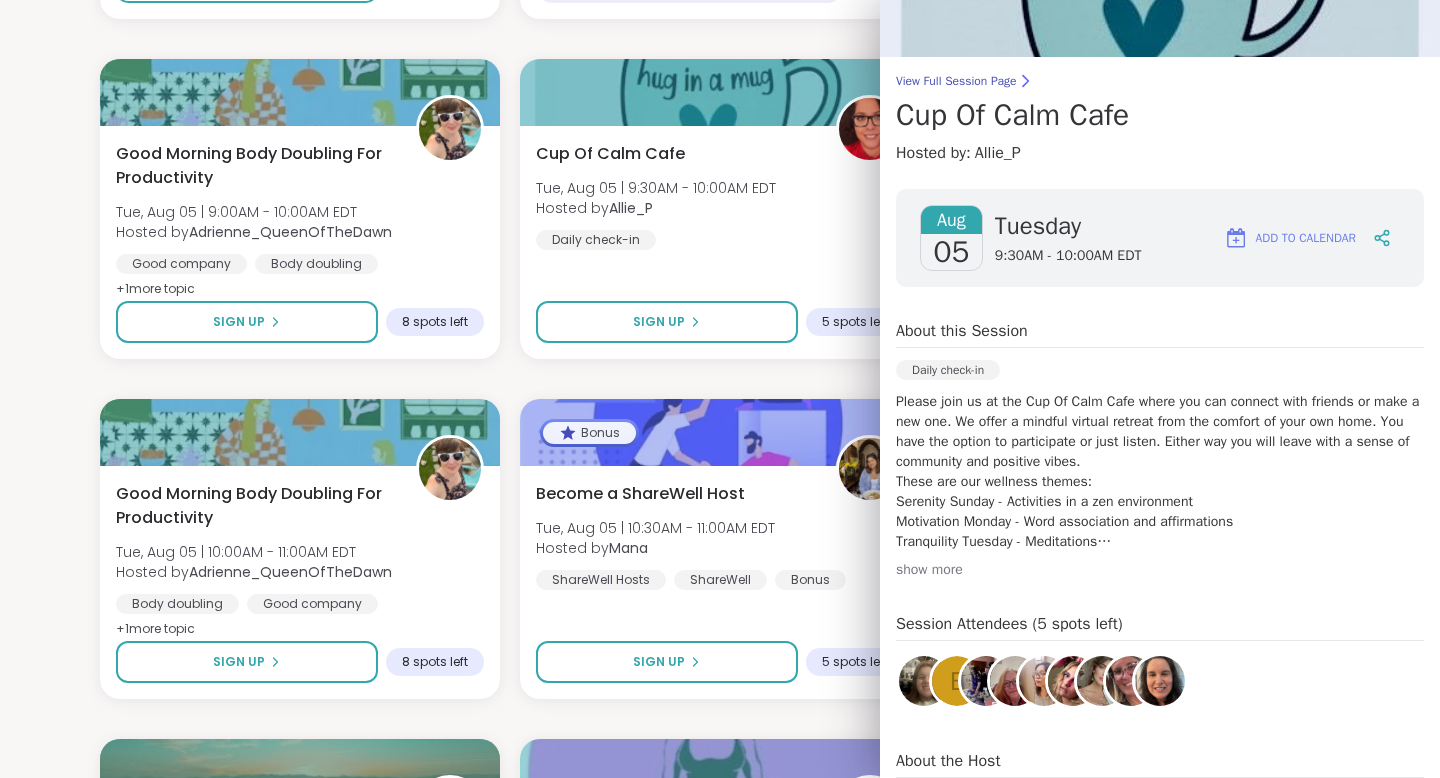 scroll, scrollTop: 0, scrollLeft: 0, axis: both 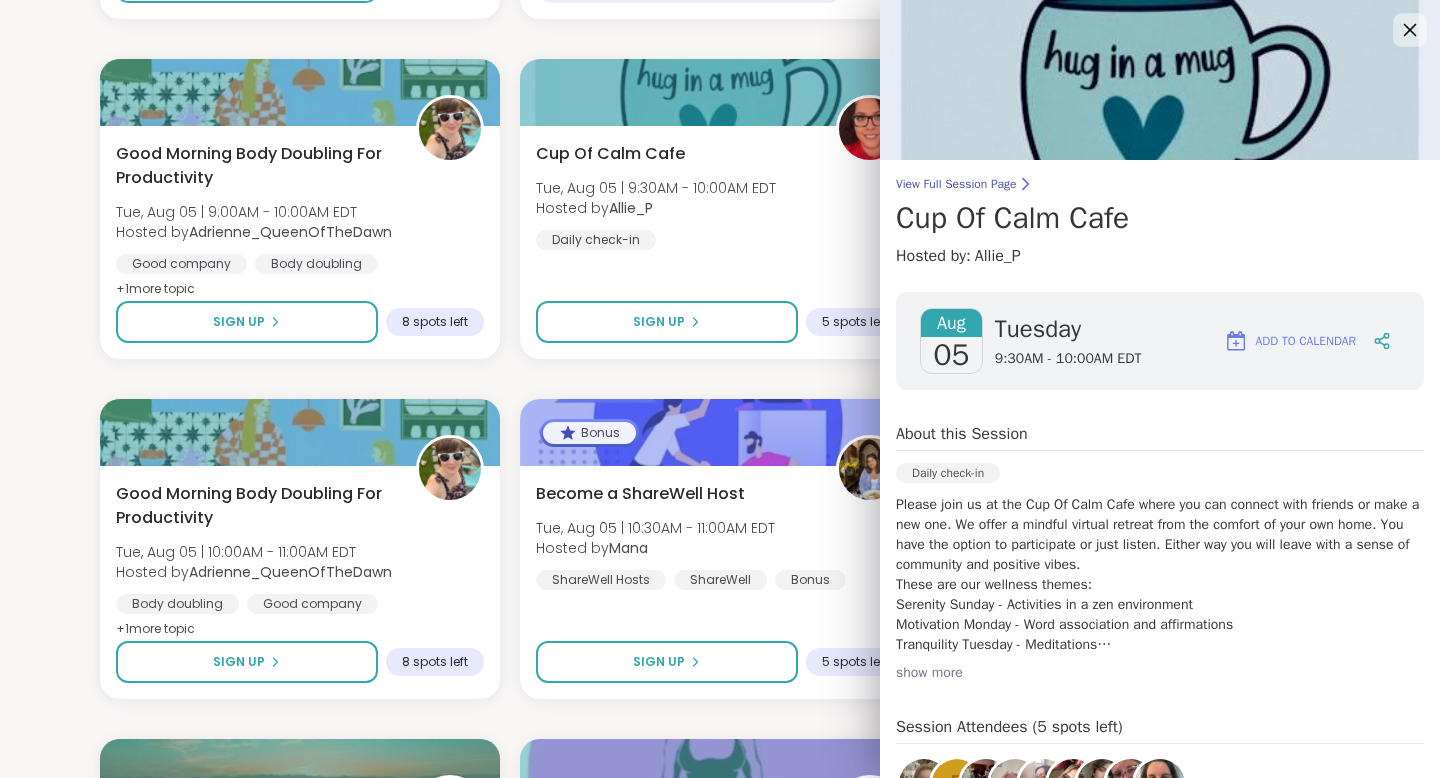 click 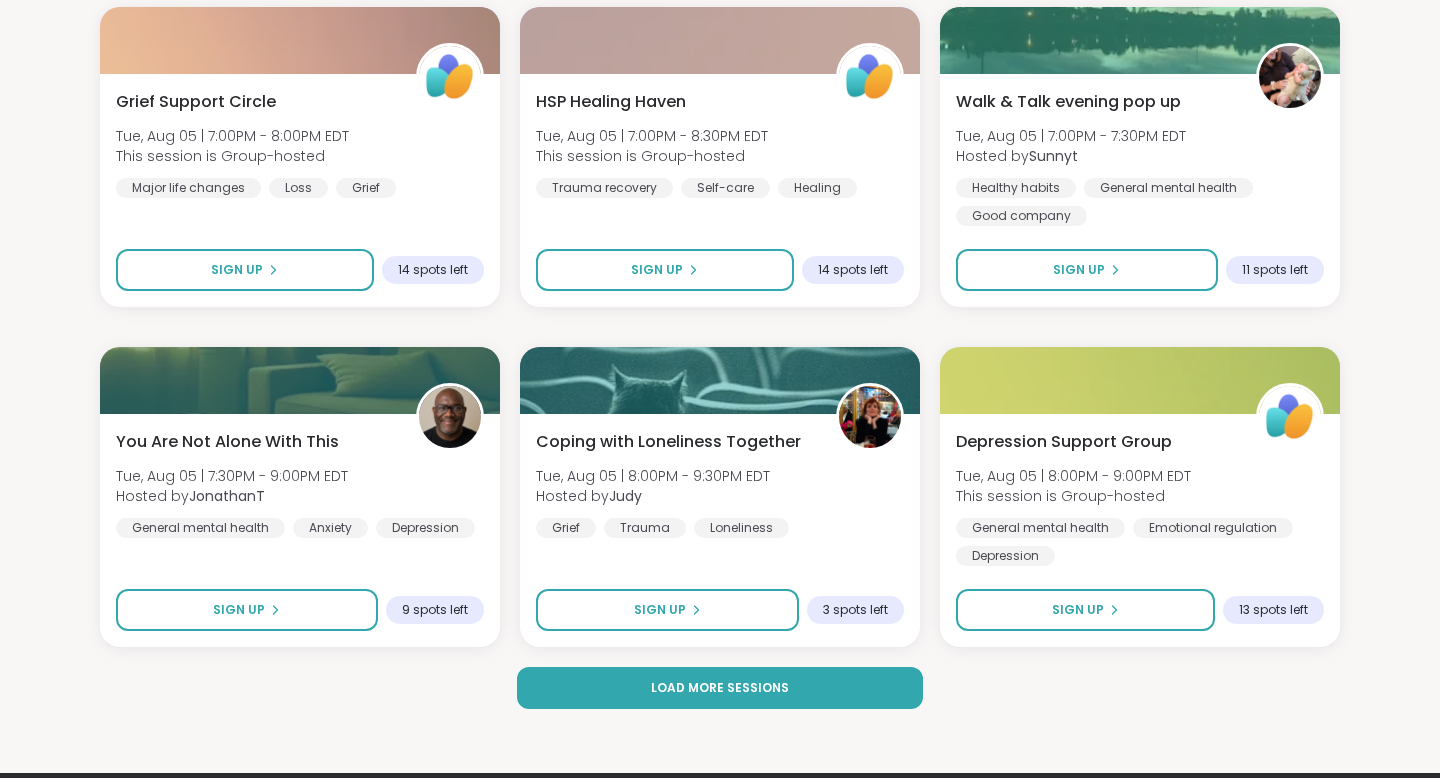 scroll, scrollTop: 4126, scrollLeft: 0, axis: vertical 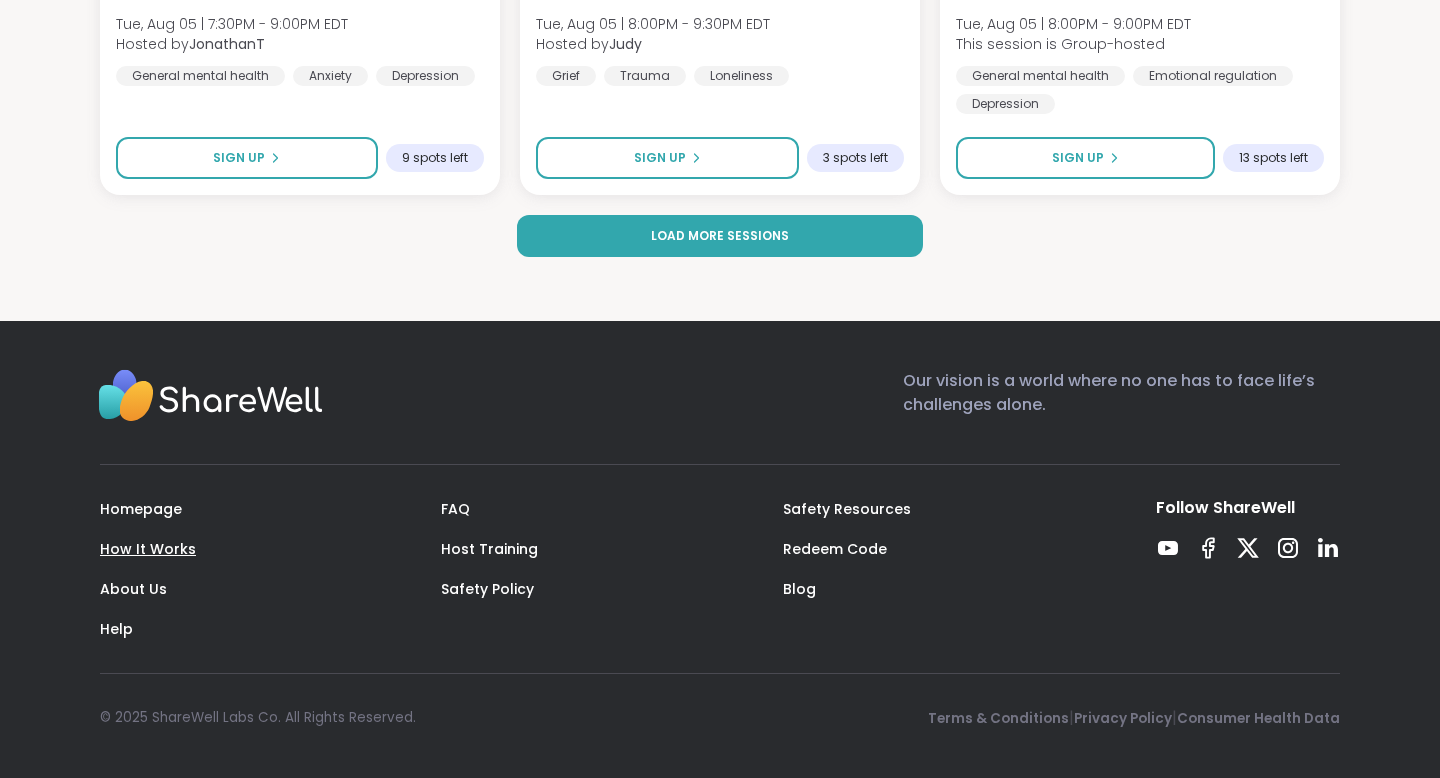 click on "How It Works" at bounding box center (148, 549) 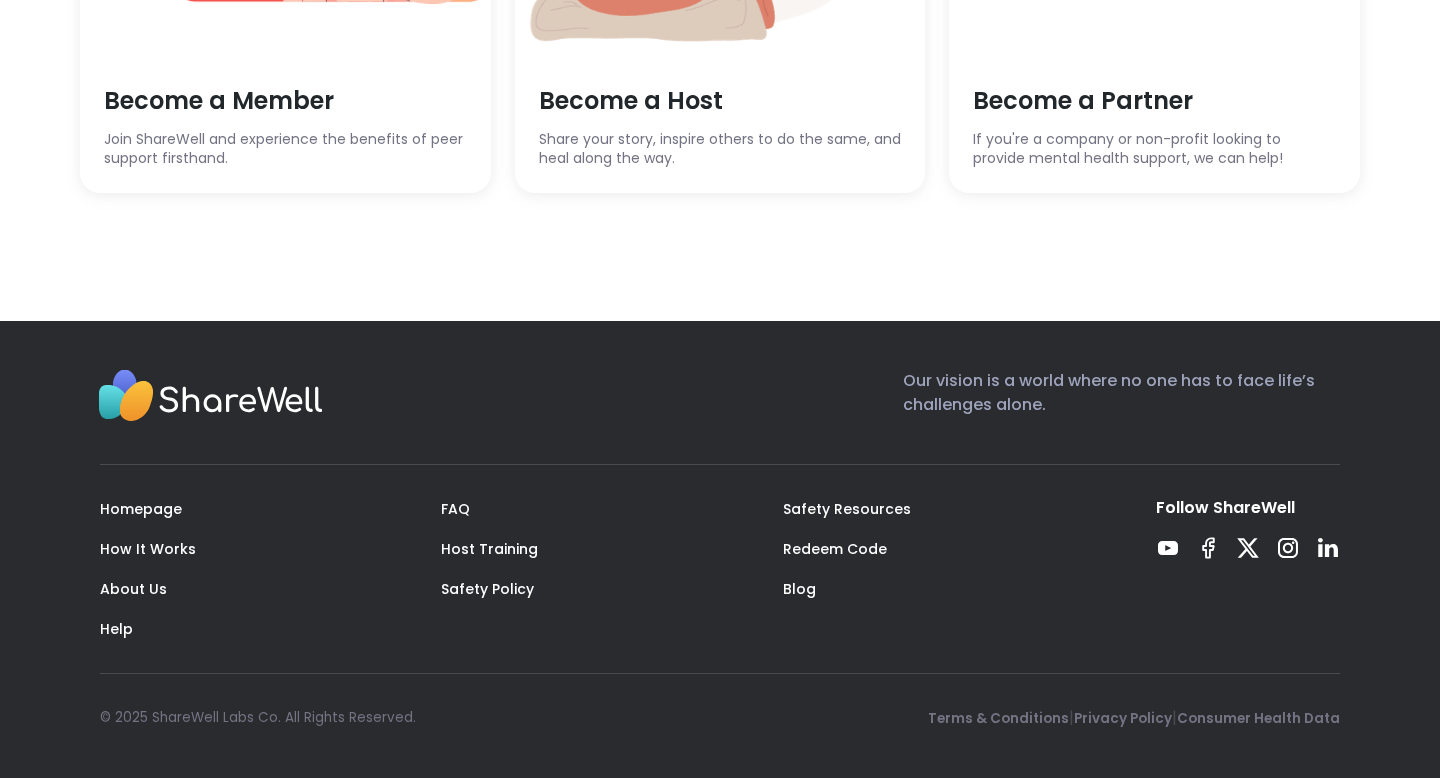 scroll, scrollTop: 5960, scrollLeft: 0, axis: vertical 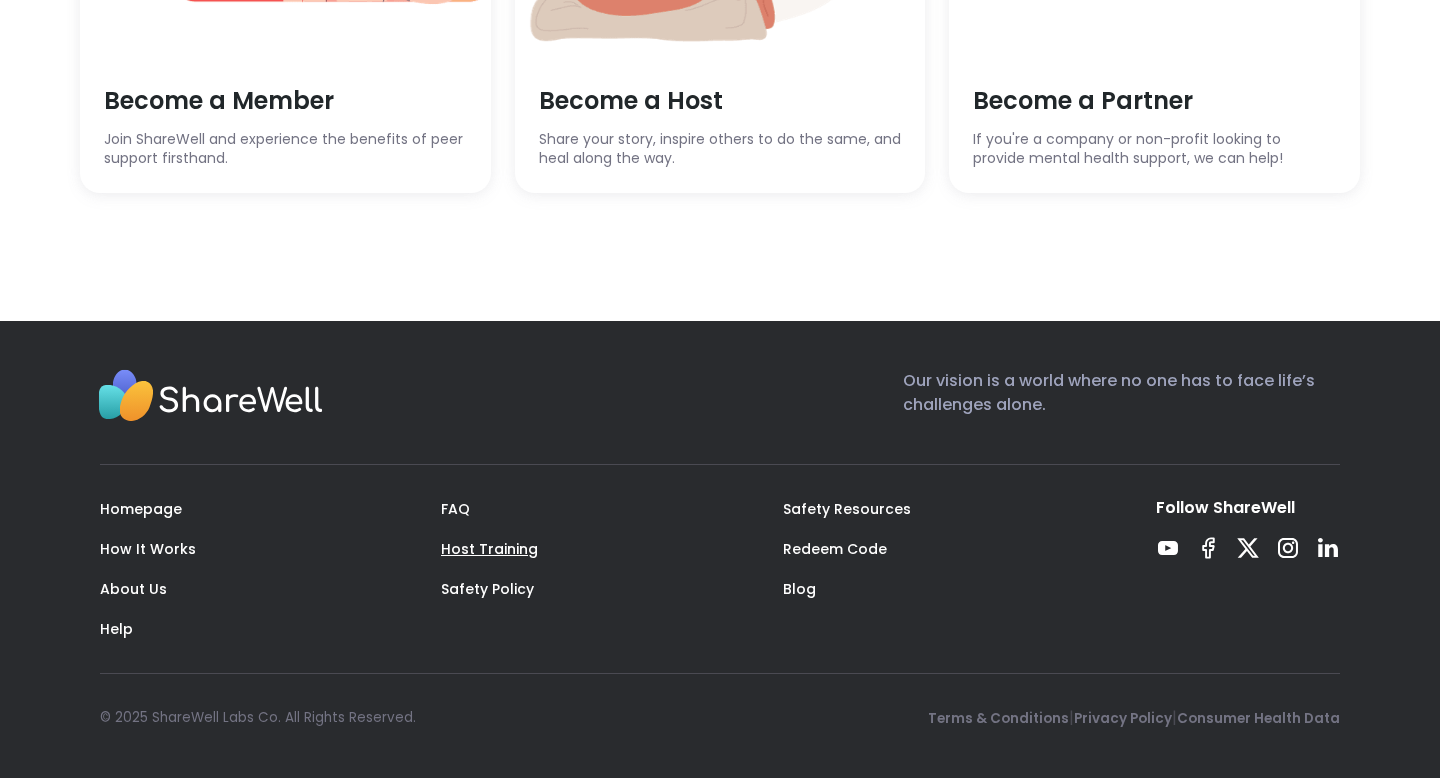 click on "Host Training" at bounding box center [489, 549] 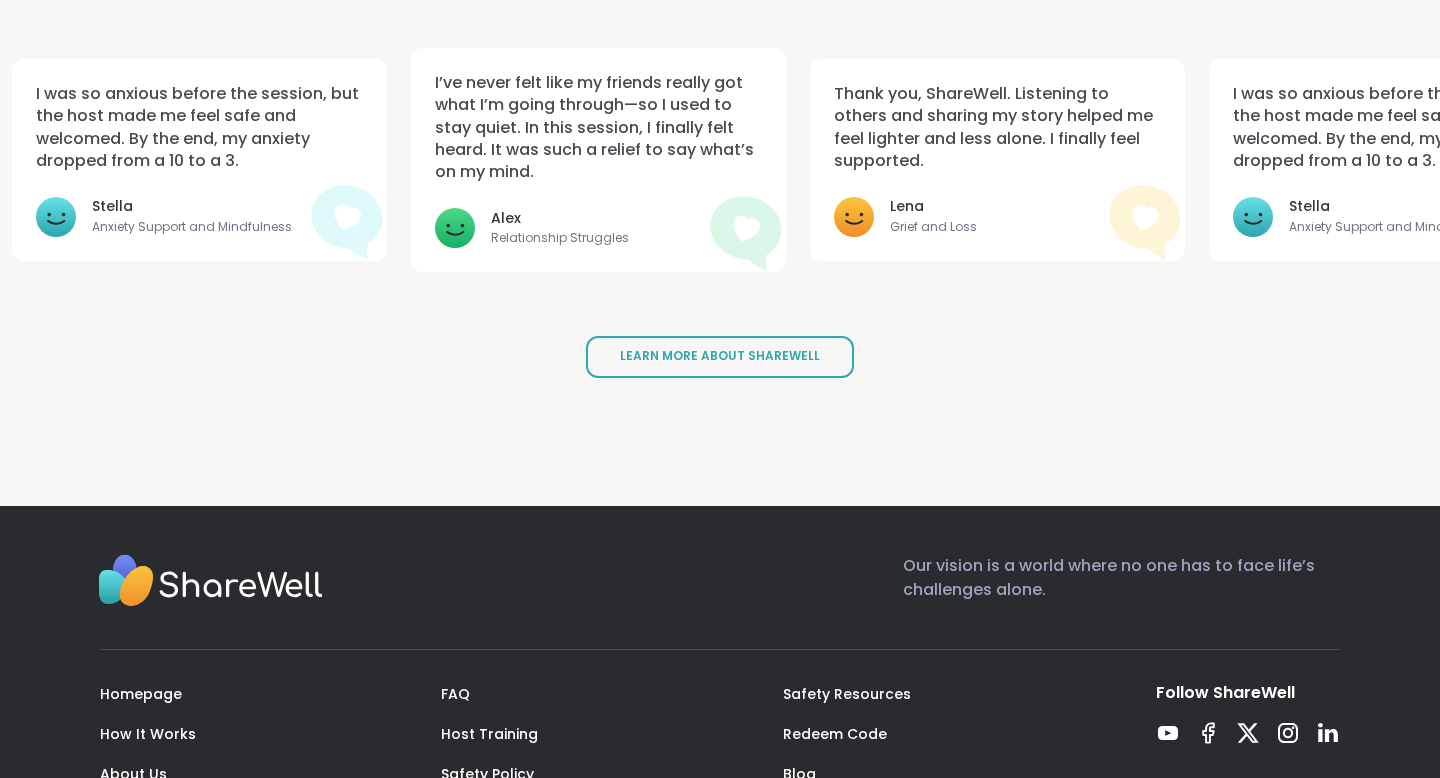 scroll, scrollTop: 4676, scrollLeft: 0, axis: vertical 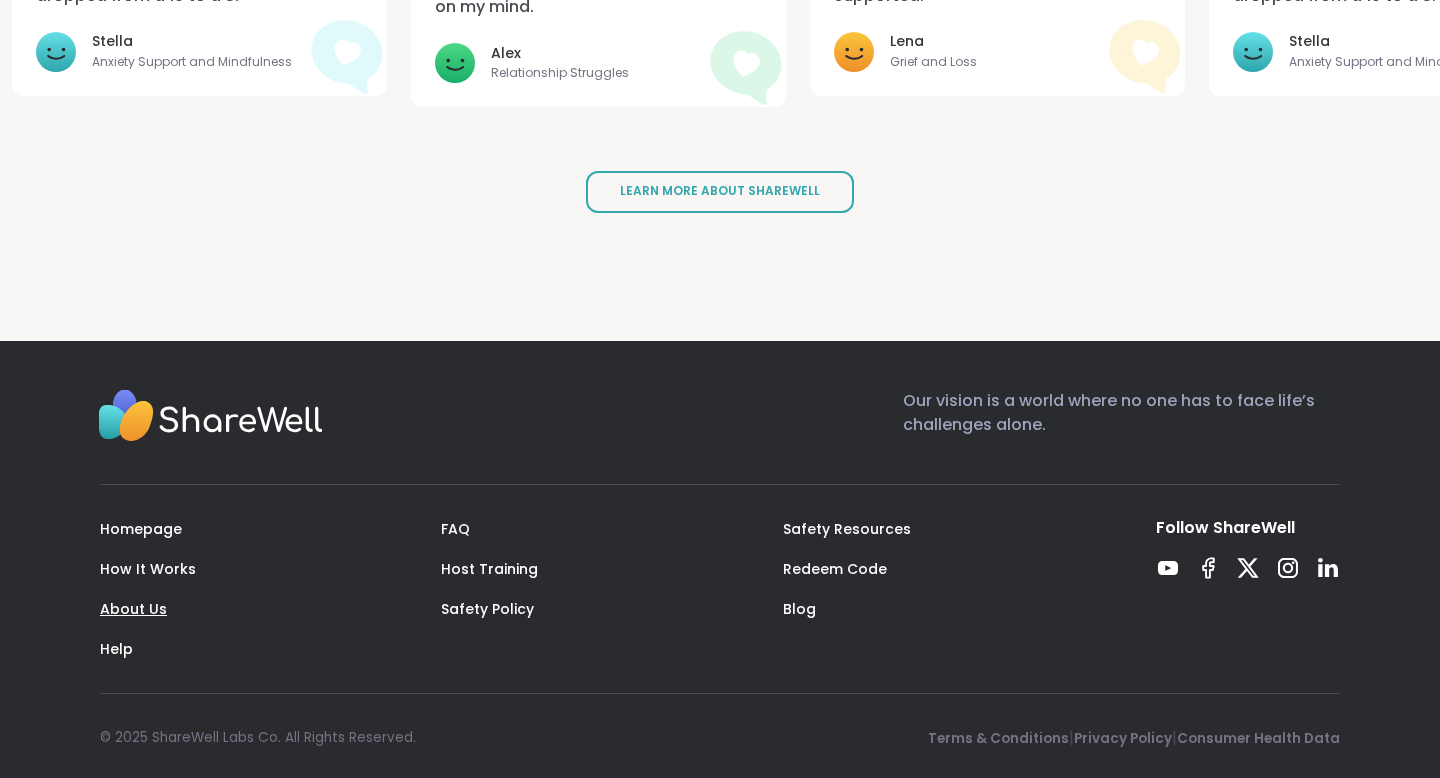 click on "About Us" at bounding box center (133, 609) 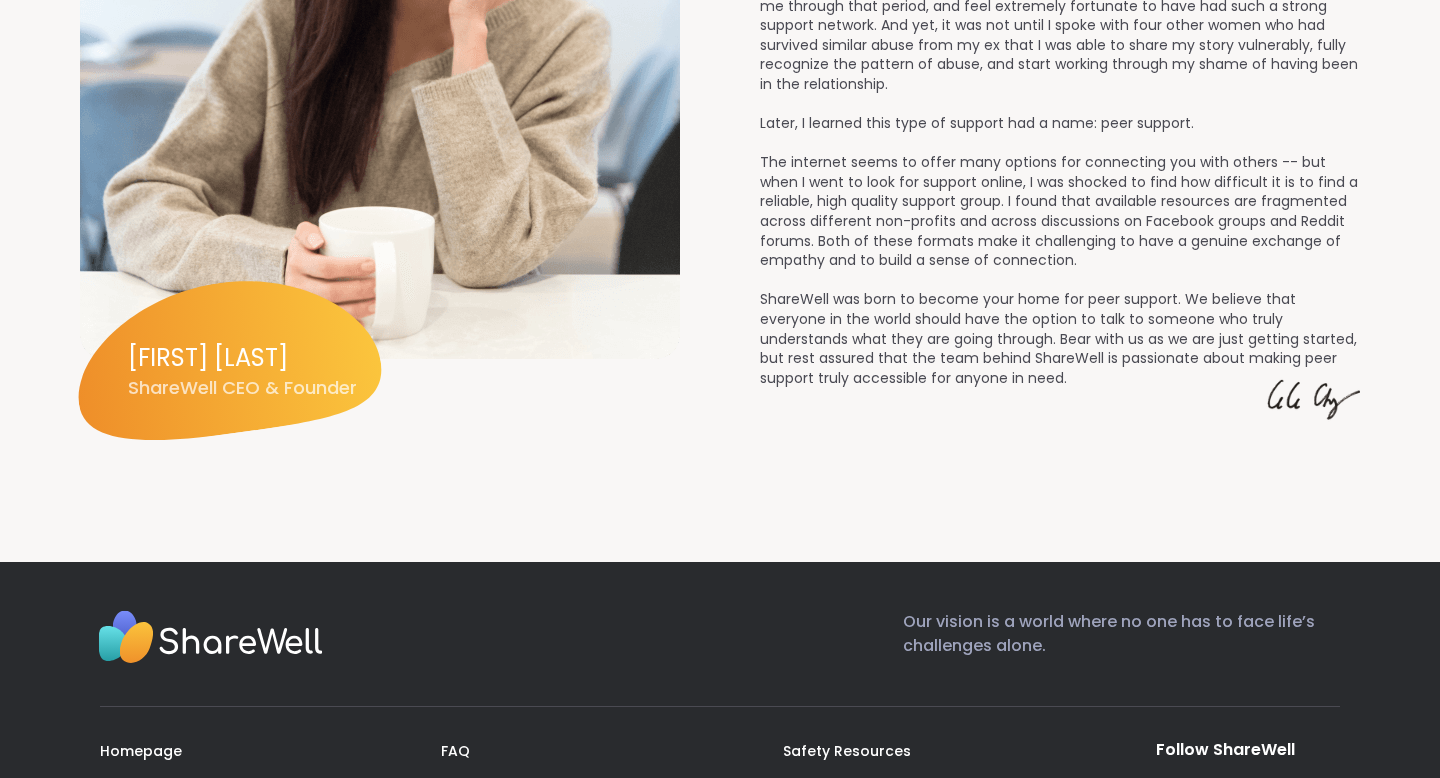scroll, scrollTop: 2914, scrollLeft: 0, axis: vertical 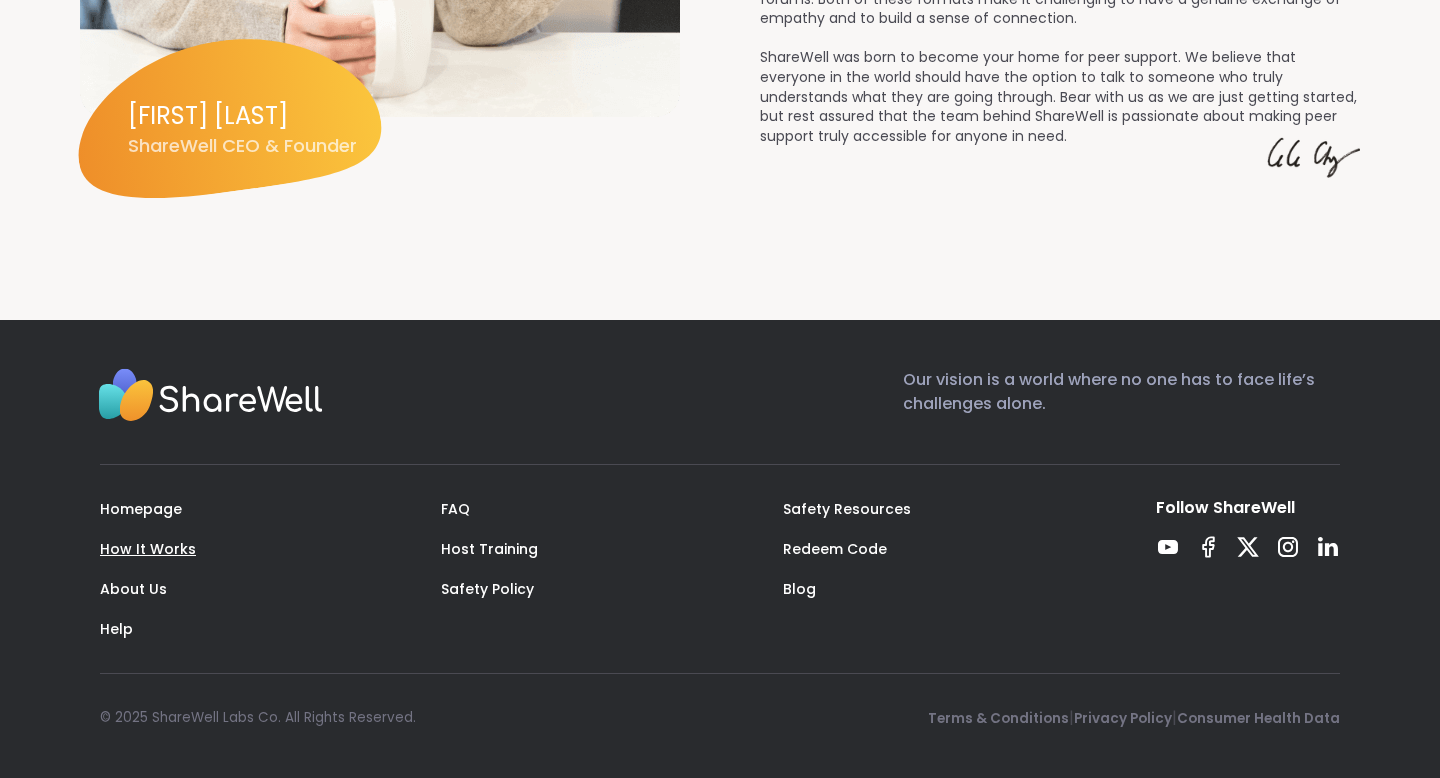 click on "How It Works" at bounding box center [148, 549] 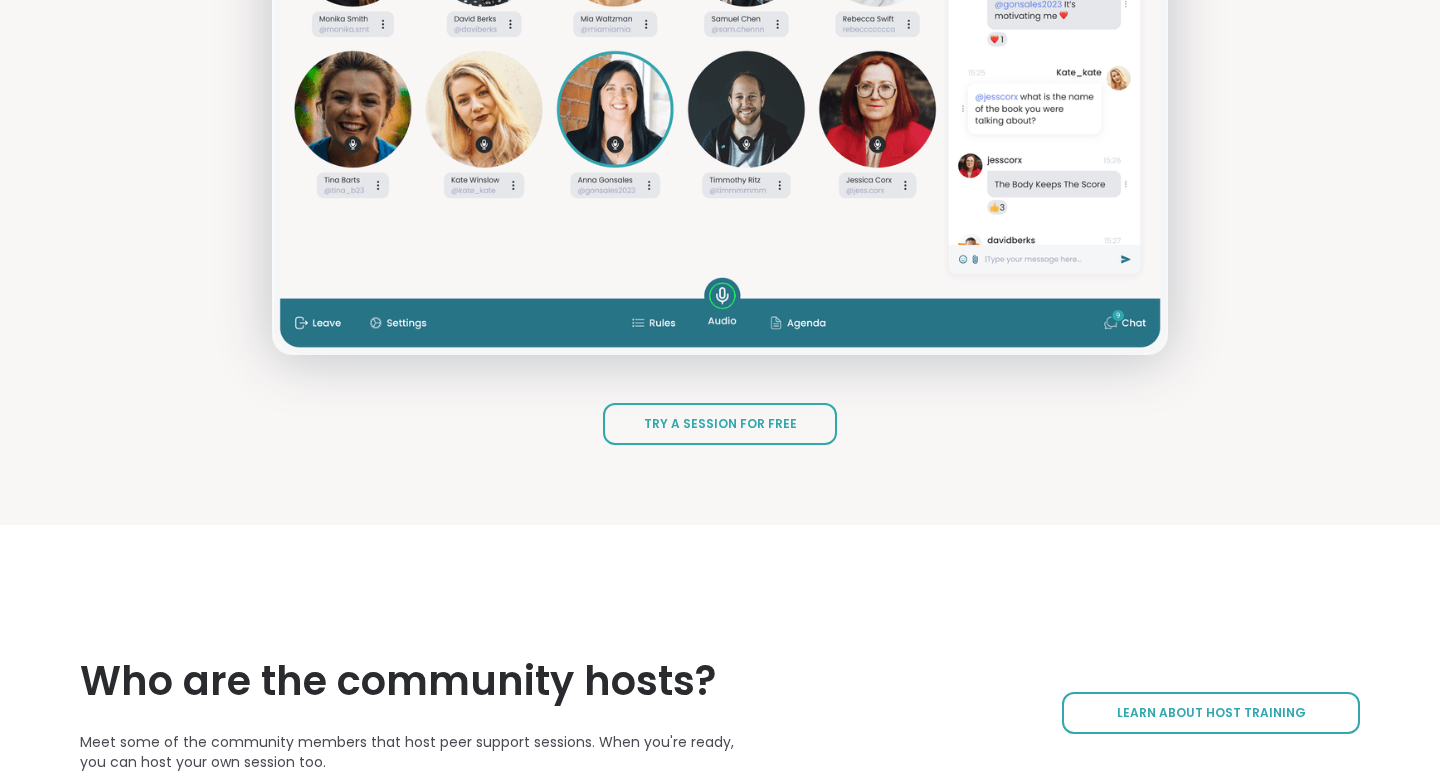 scroll, scrollTop: 0, scrollLeft: 0, axis: both 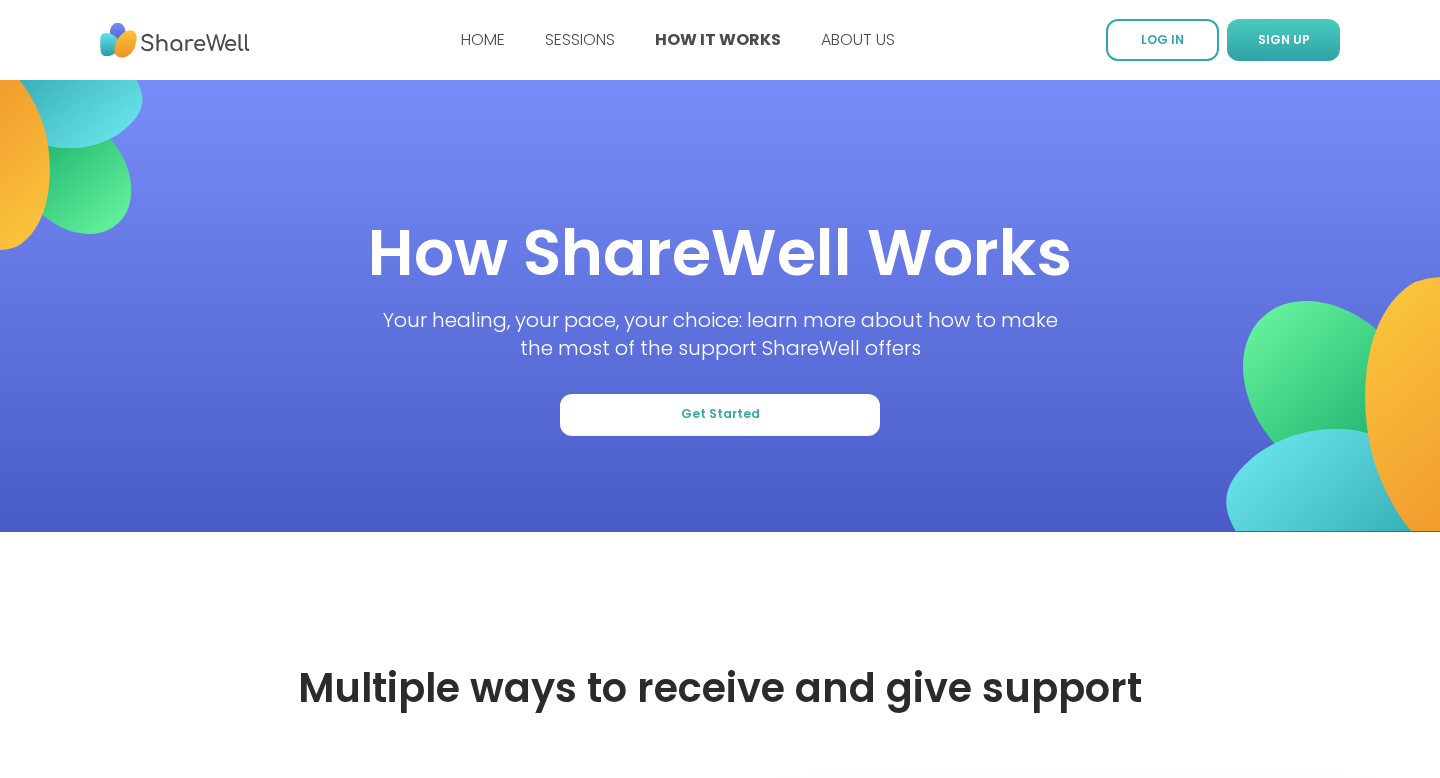 click on "SIGN UP" at bounding box center [1283, 40] 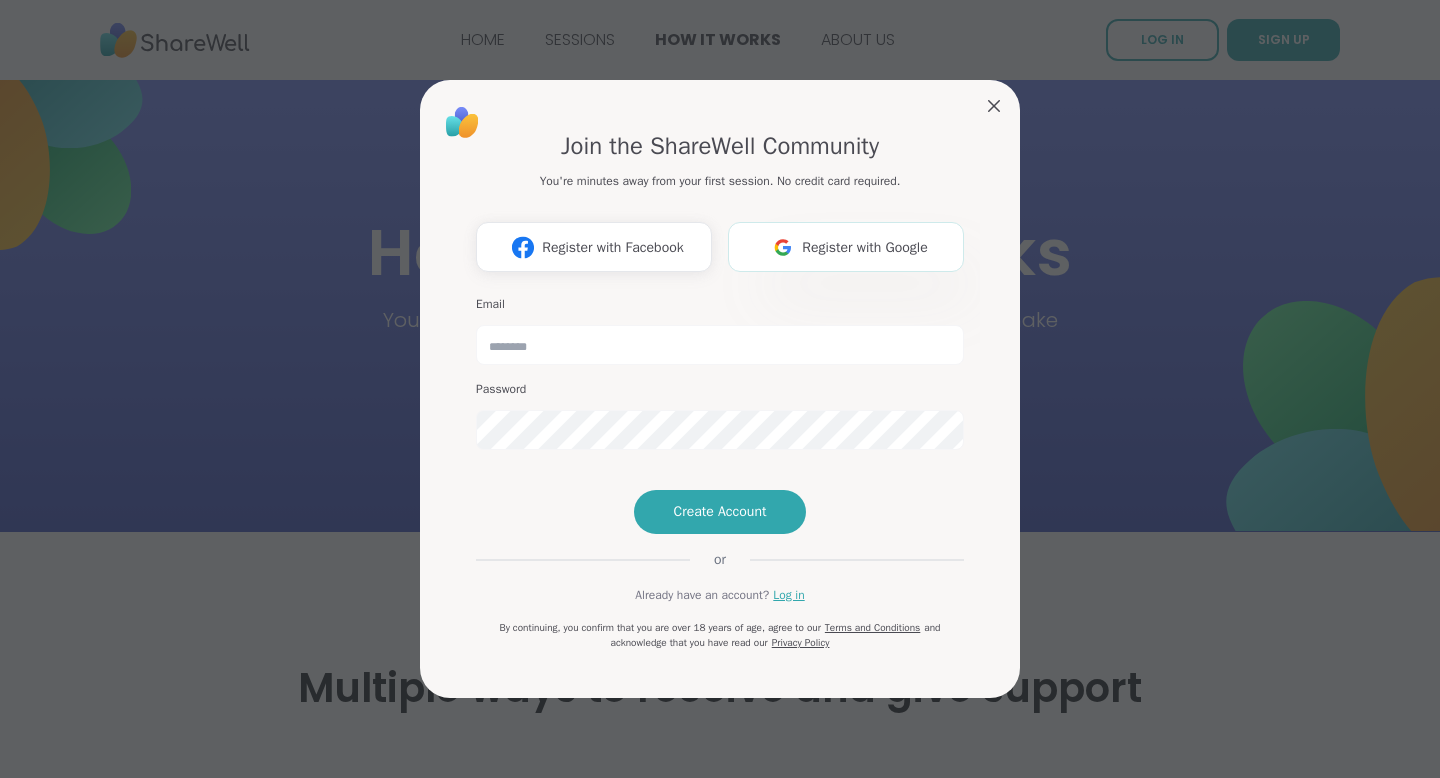 click on "Register with Google" at bounding box center (846, 247) 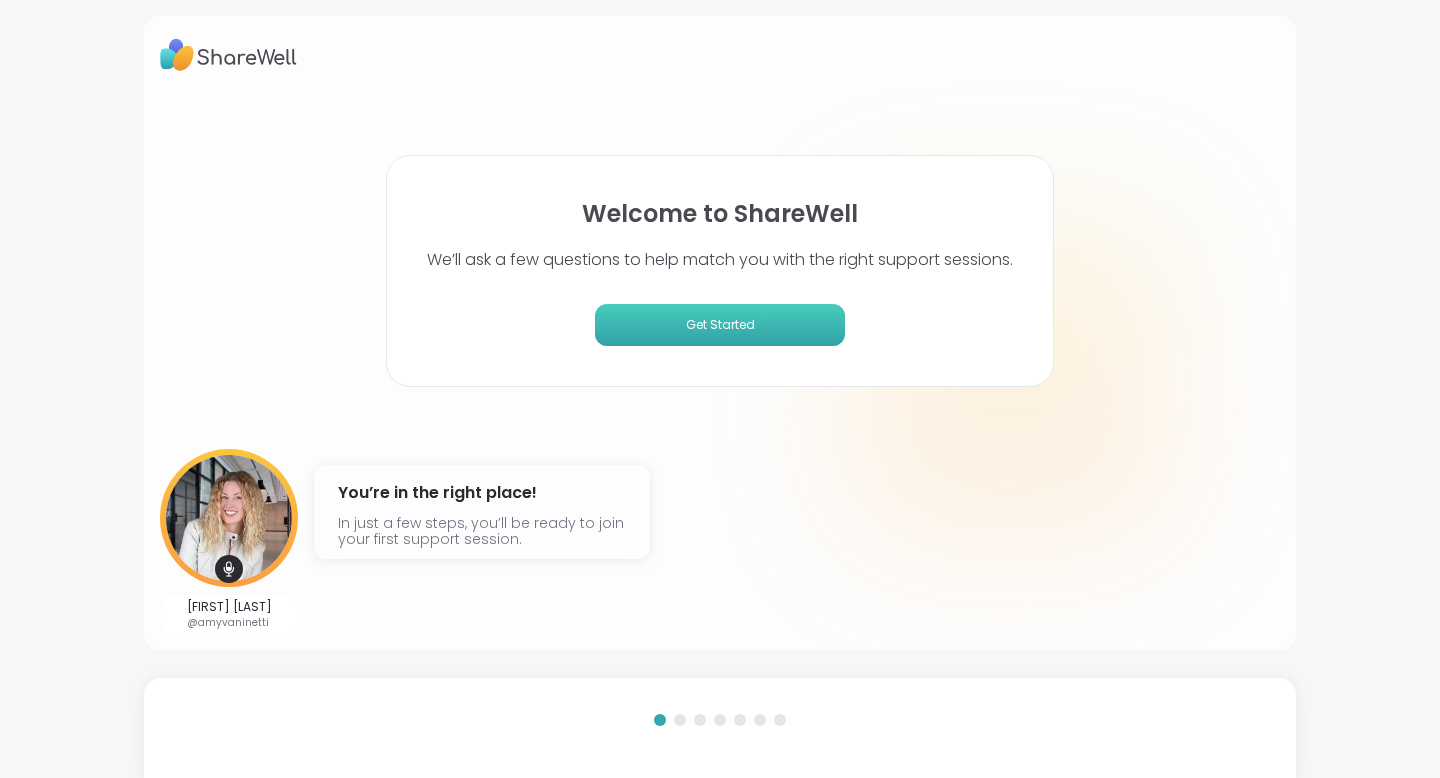 click on "Get Started" at bounding box center (720, 325) 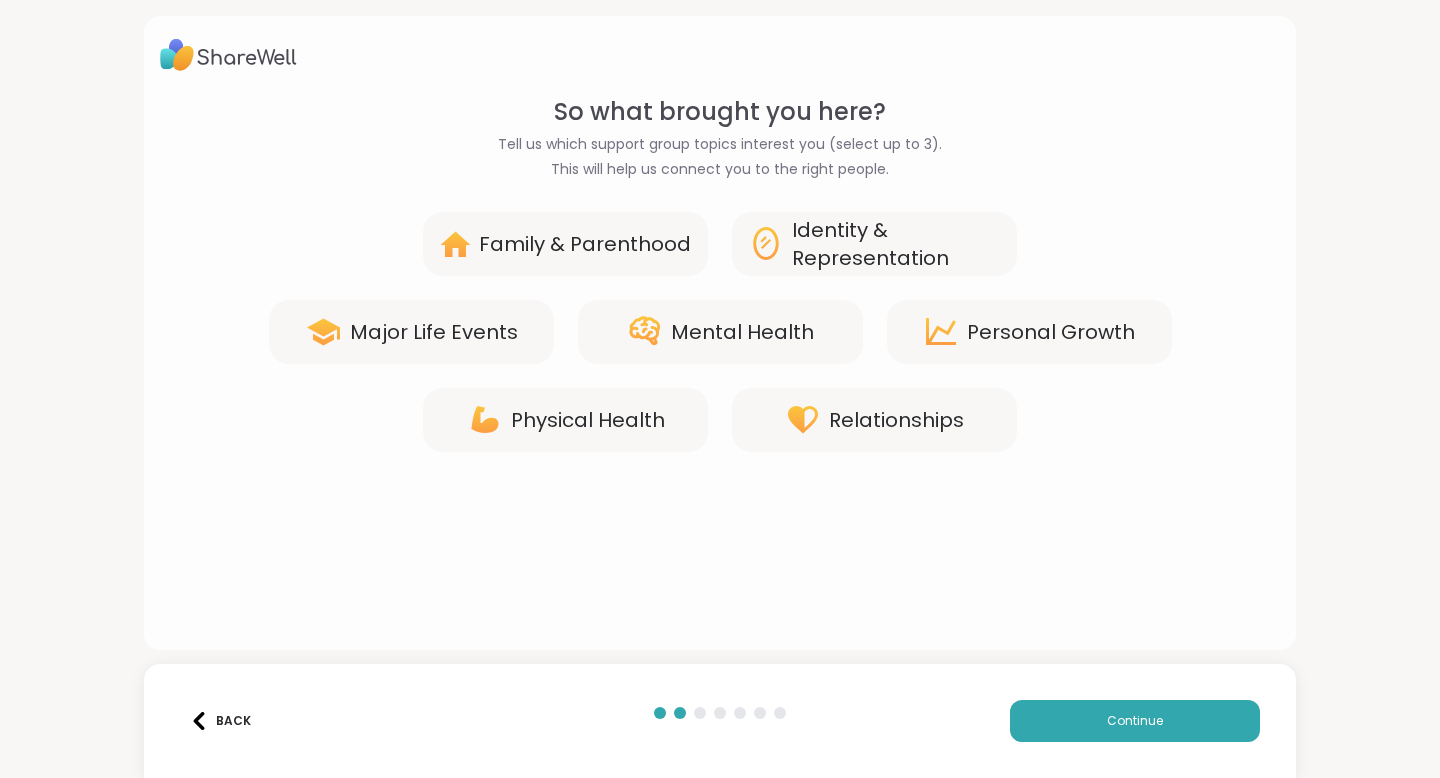 click on "Mental Health" at bounding box center [742, 332] 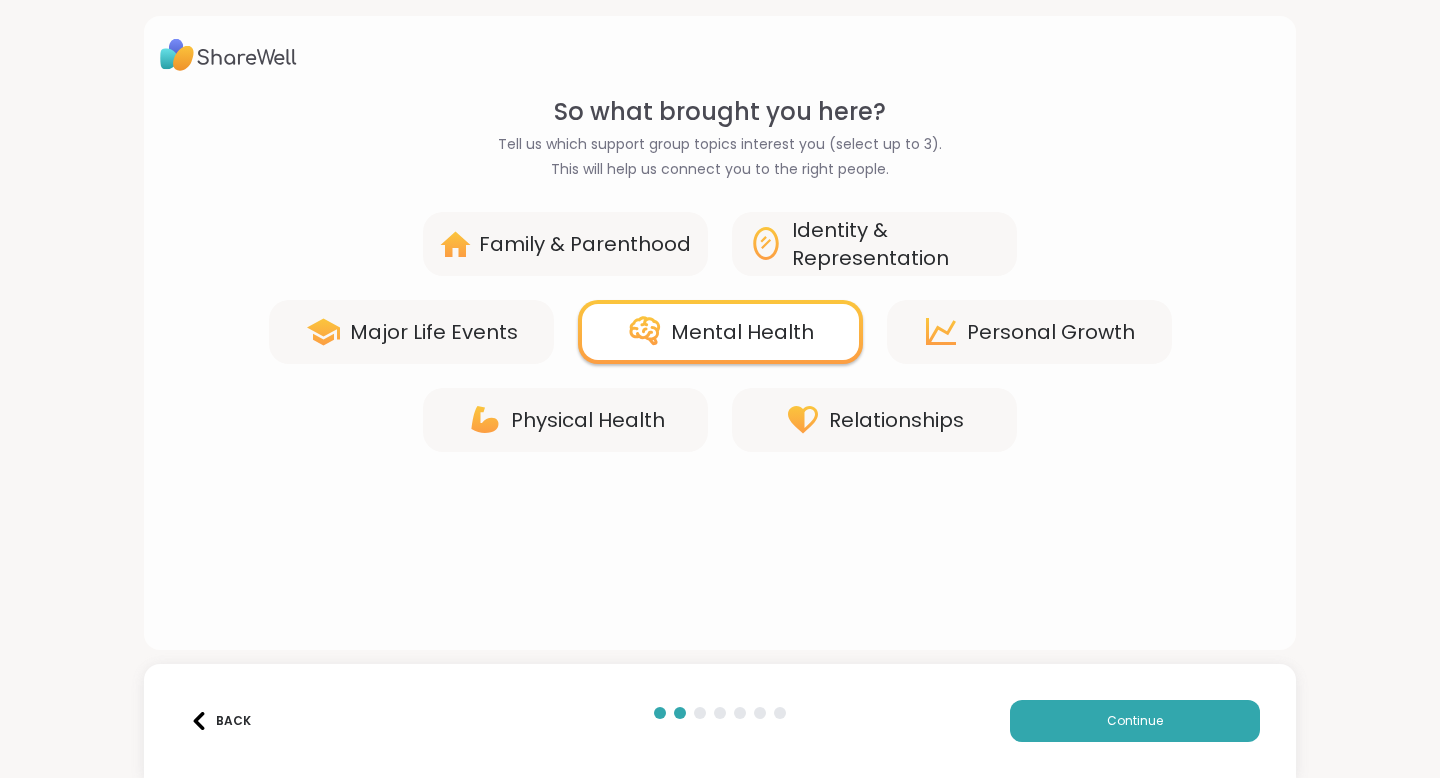 click on "Personal Growth" at bounding box center (1051, 332) 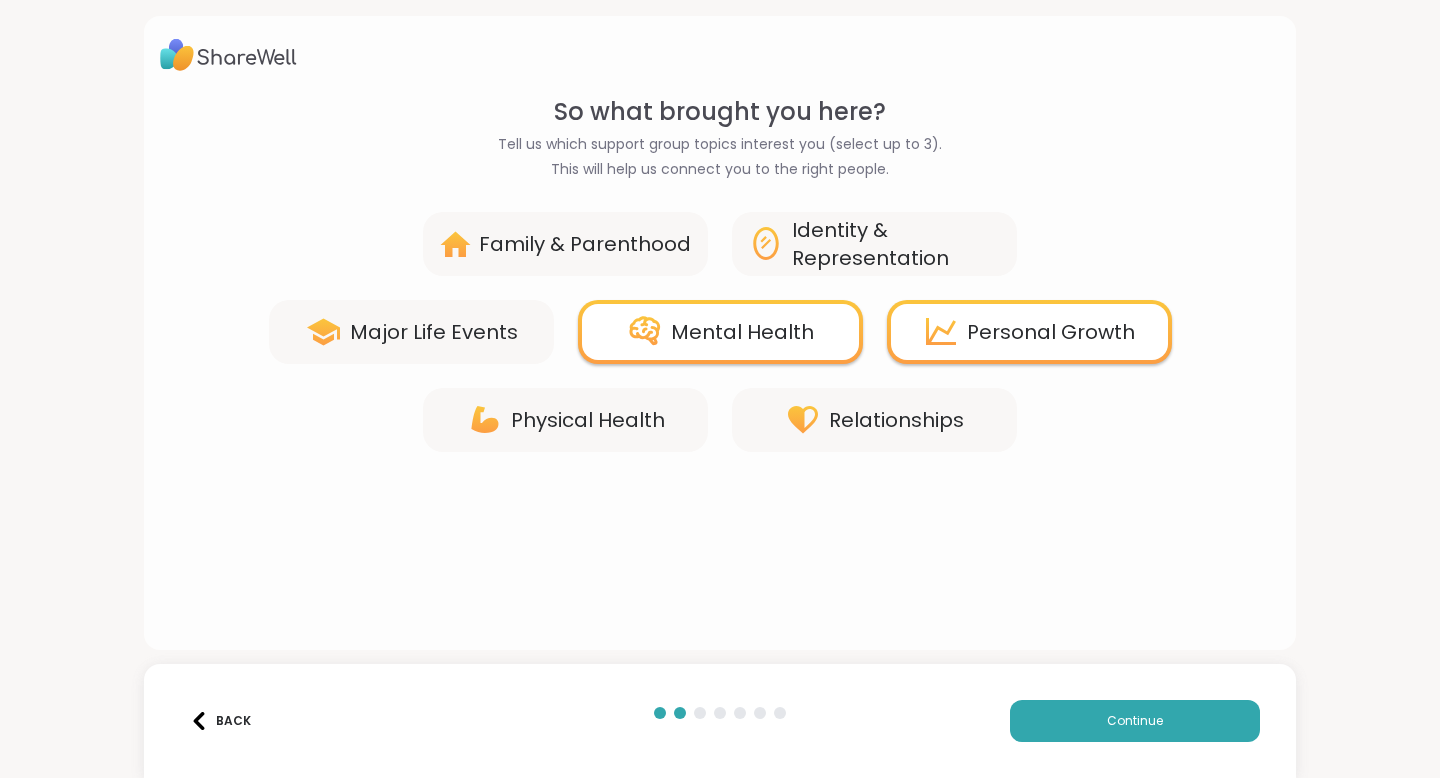 click on "Major Life Events" at bounding box center (411, 332) 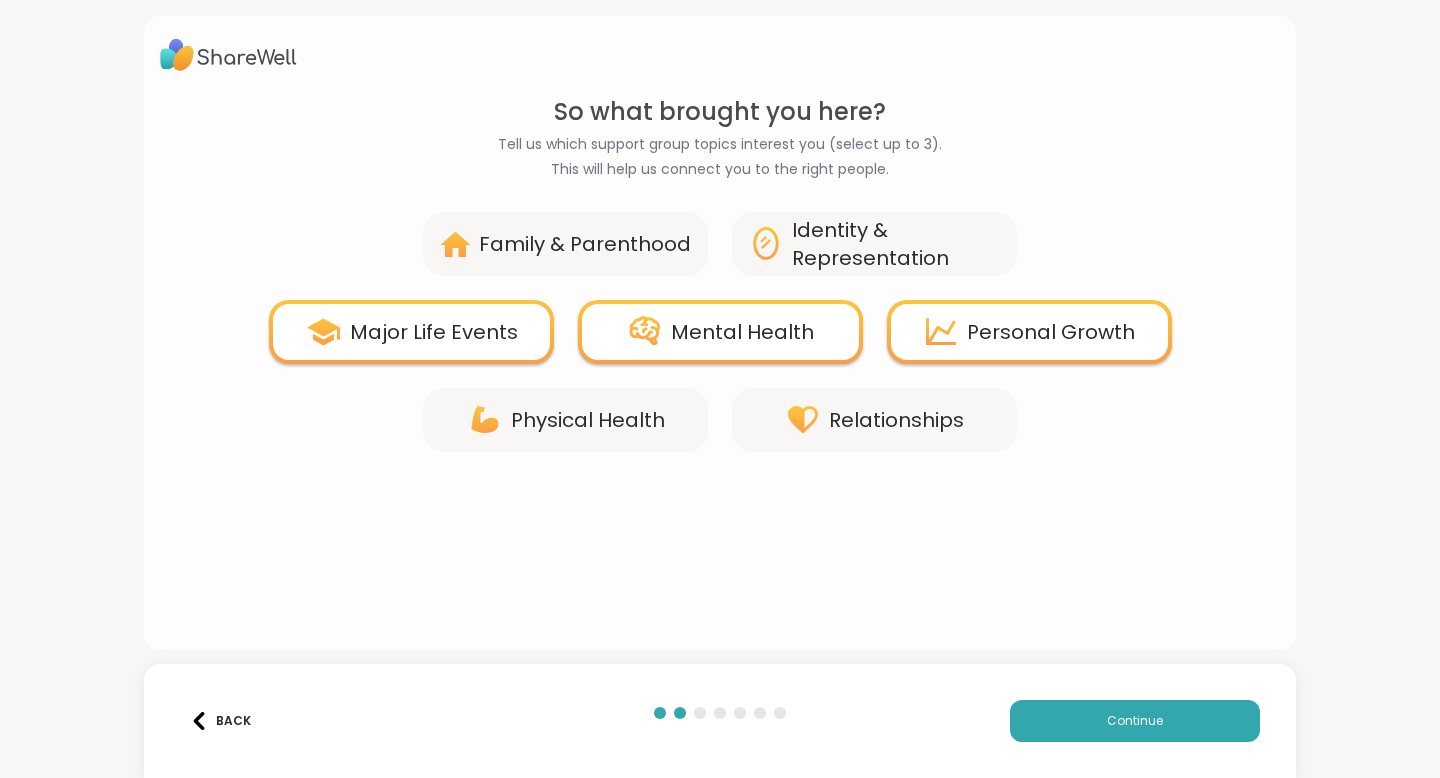 click on "So what brought you here? Tell us which support group topics interest you (select up to 3). This will help us connect you to the right people. Family & Parenthood Identity & Representation Major Life Events Mental Health Personal Growth Physical Health Relationships" at bounding box center (720, 364) 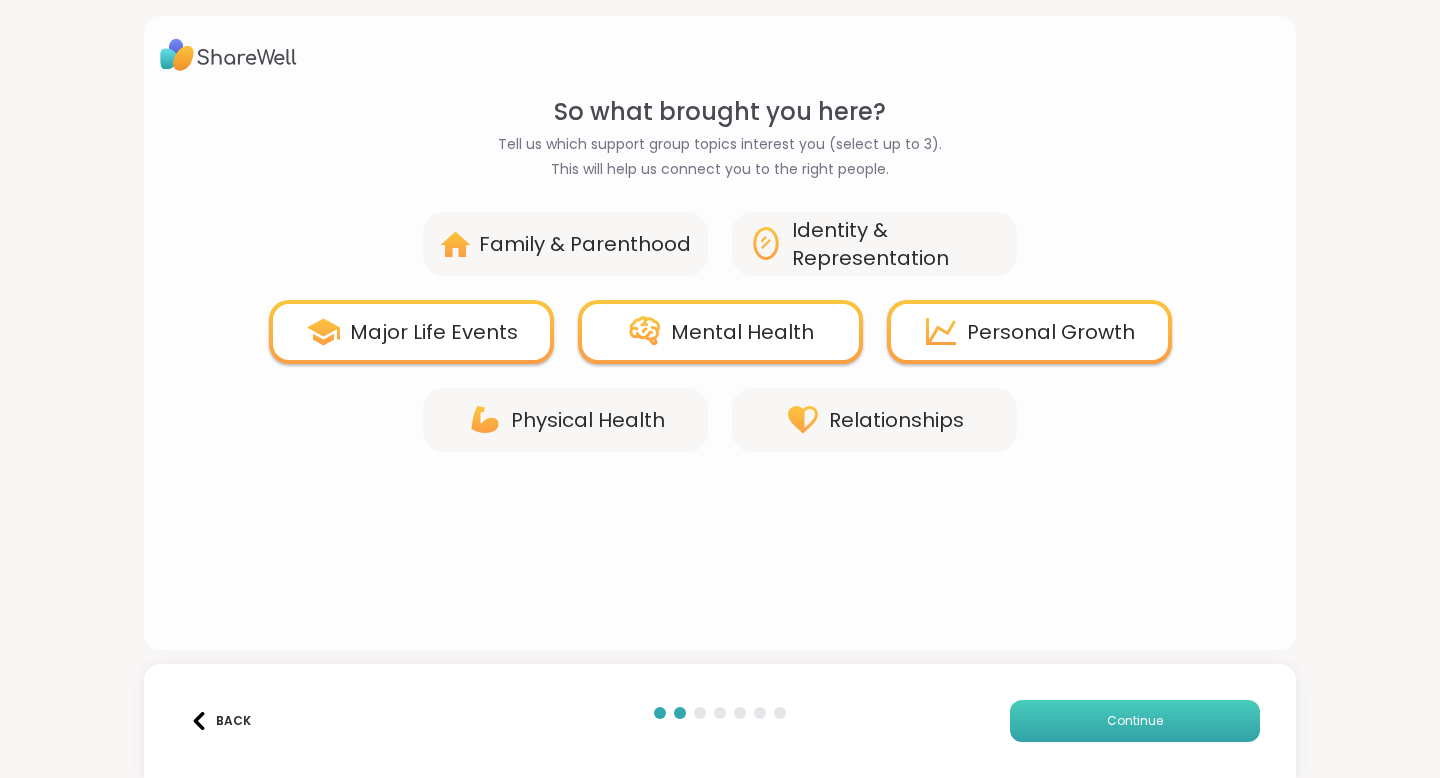 click on "Continue" at bounding box center [1135, 721] 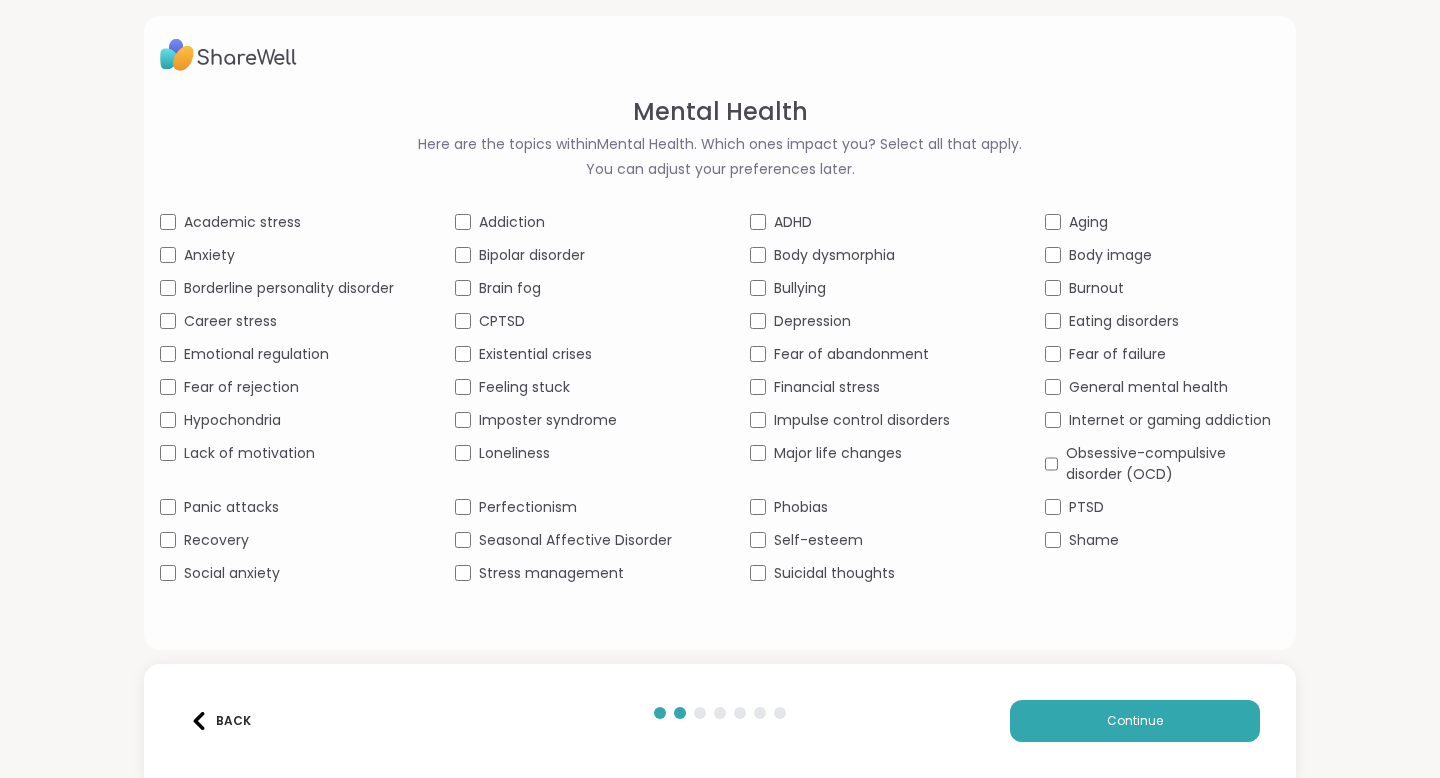 click on "Self-esteem" at bounding box center [867, 540] 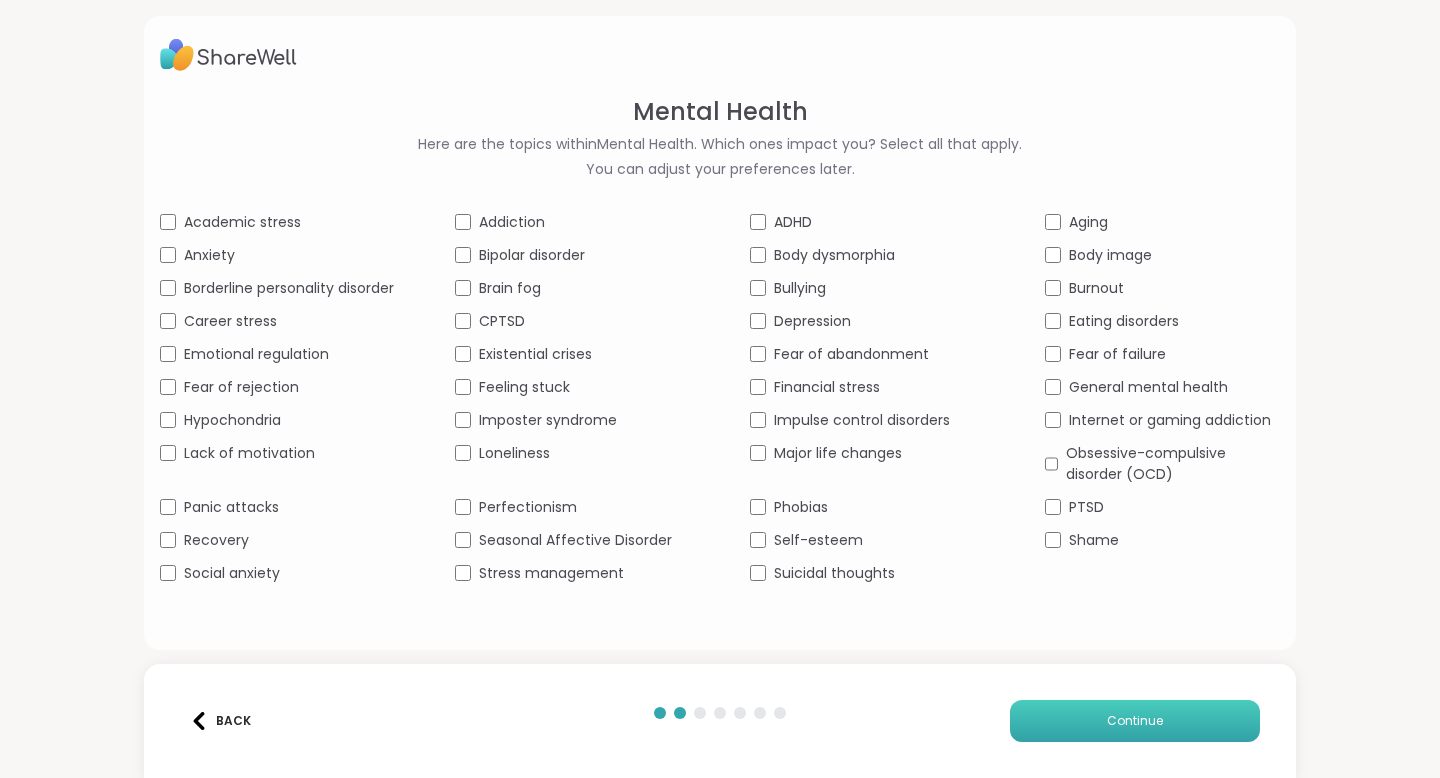 click on "Continue" at bounding box center [1135, 721] 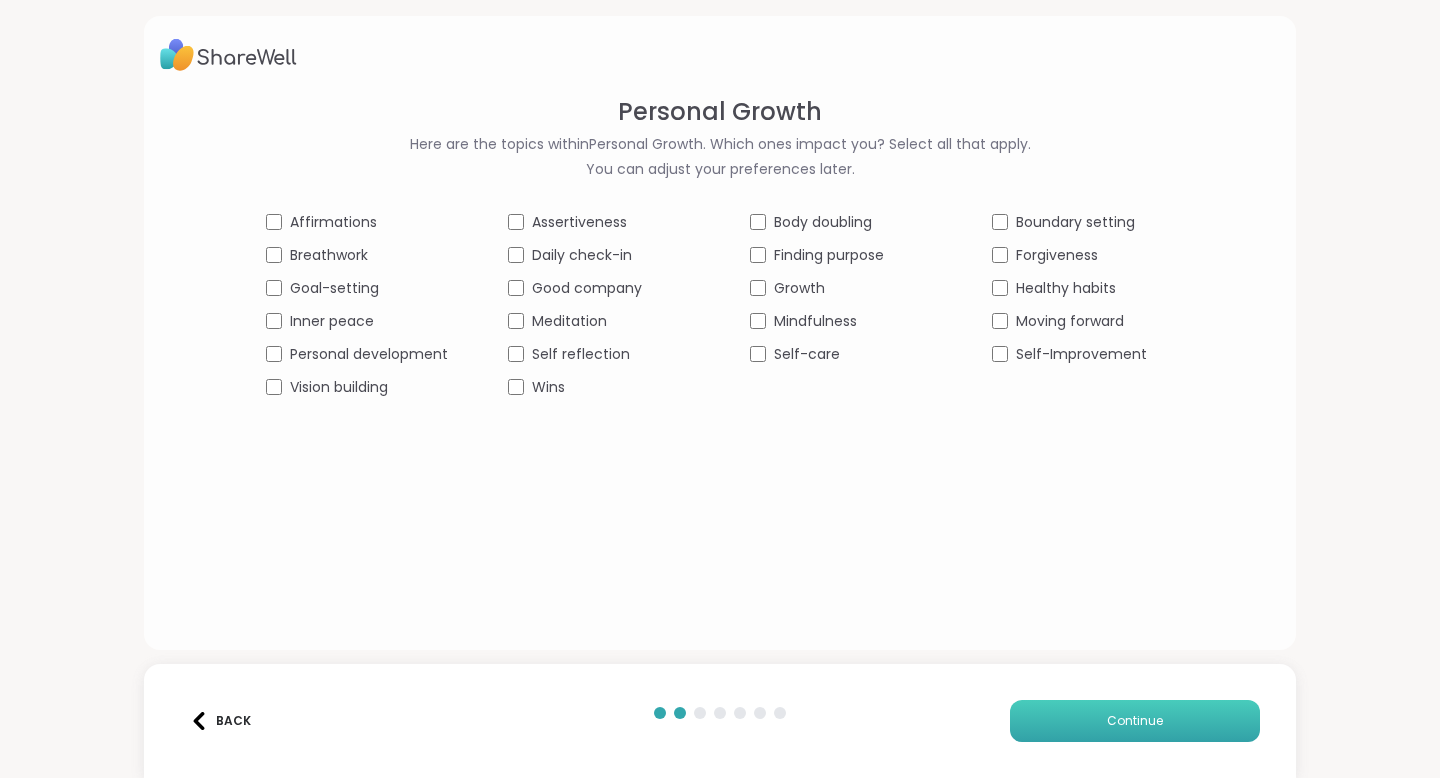 drag, startPoint x: 1100, startPoint y: 691, endPoint x: 1101, endPoint y: 704, distance: 13.038404 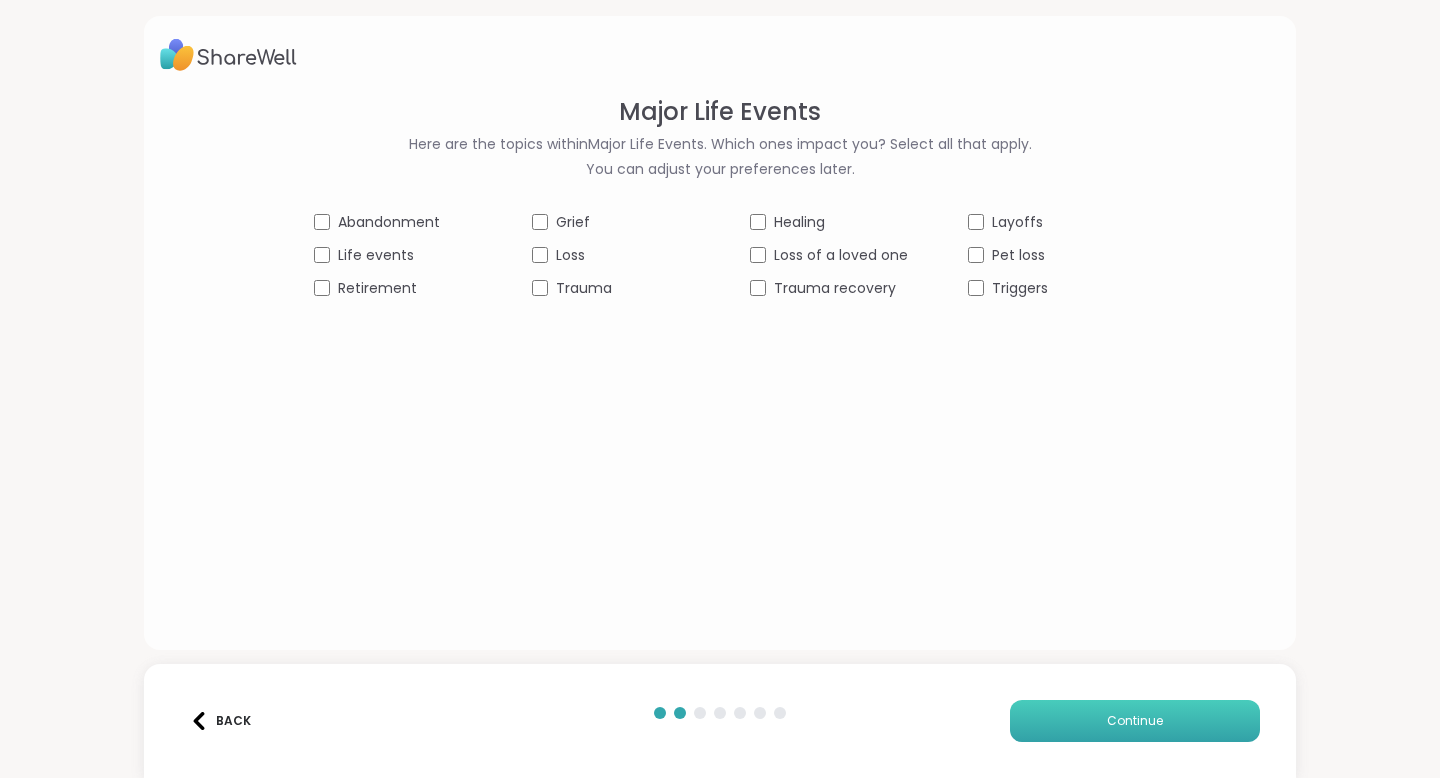 click on "Continue" at bounding box center (1135, 721) 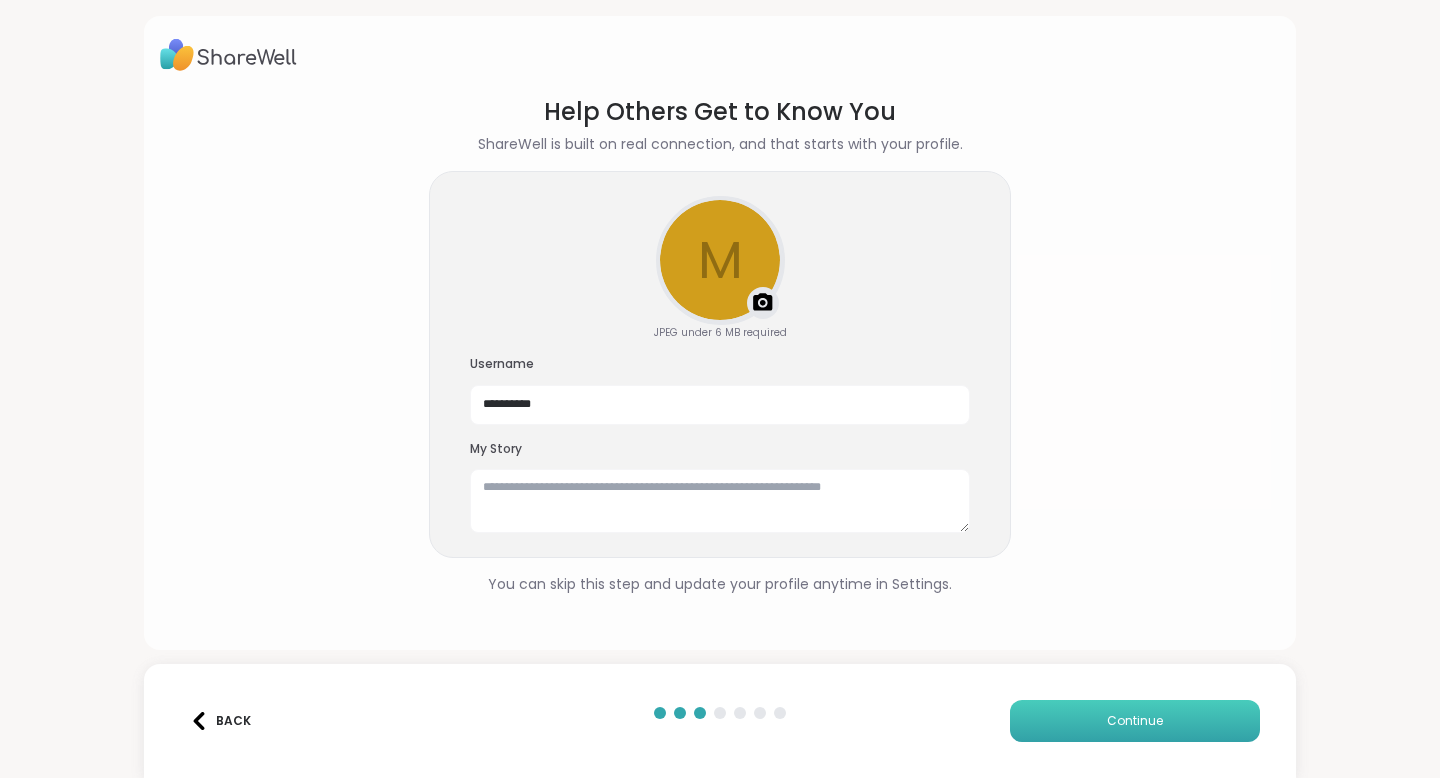 click on "Continue" at bounding box center [1135, 721] 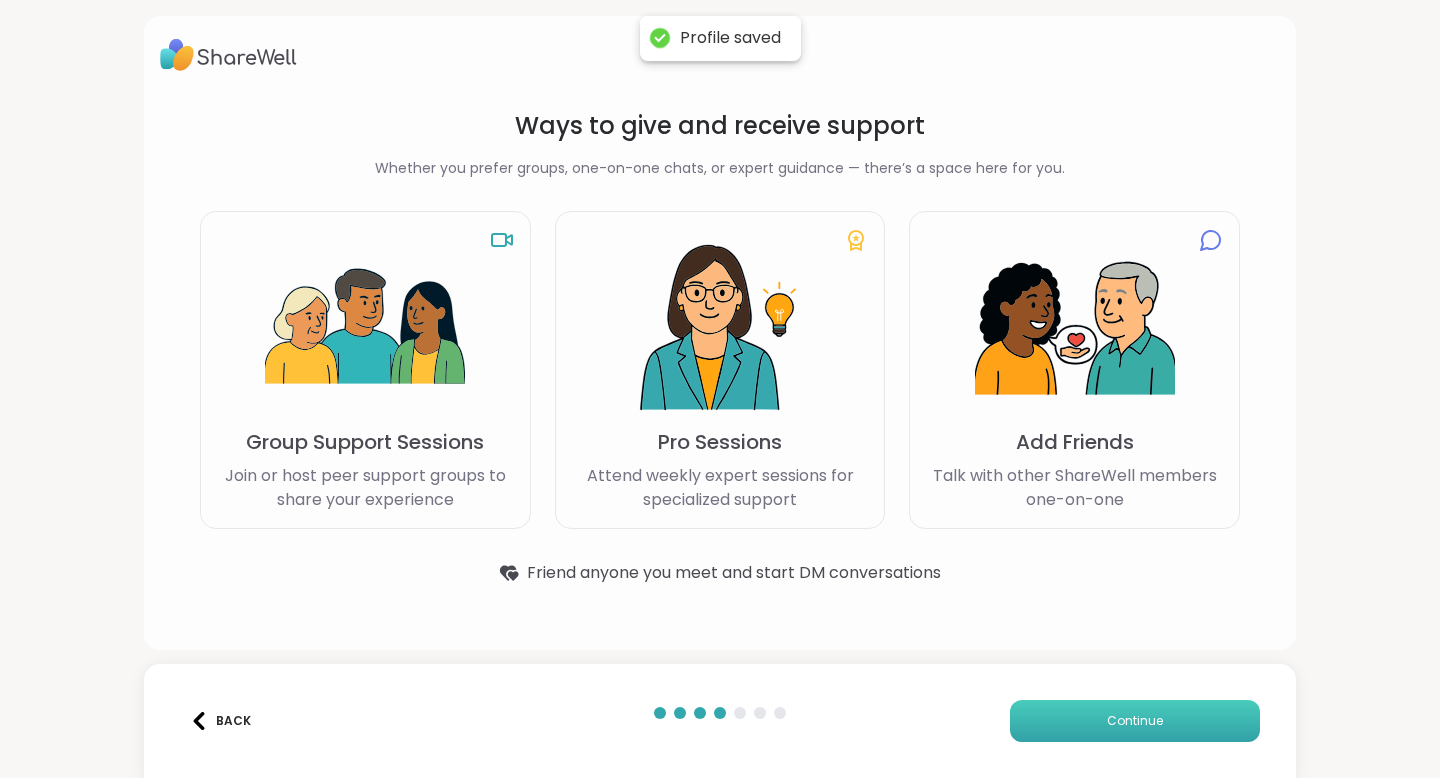 click on "Continue" at bounding box center [1135, 721] 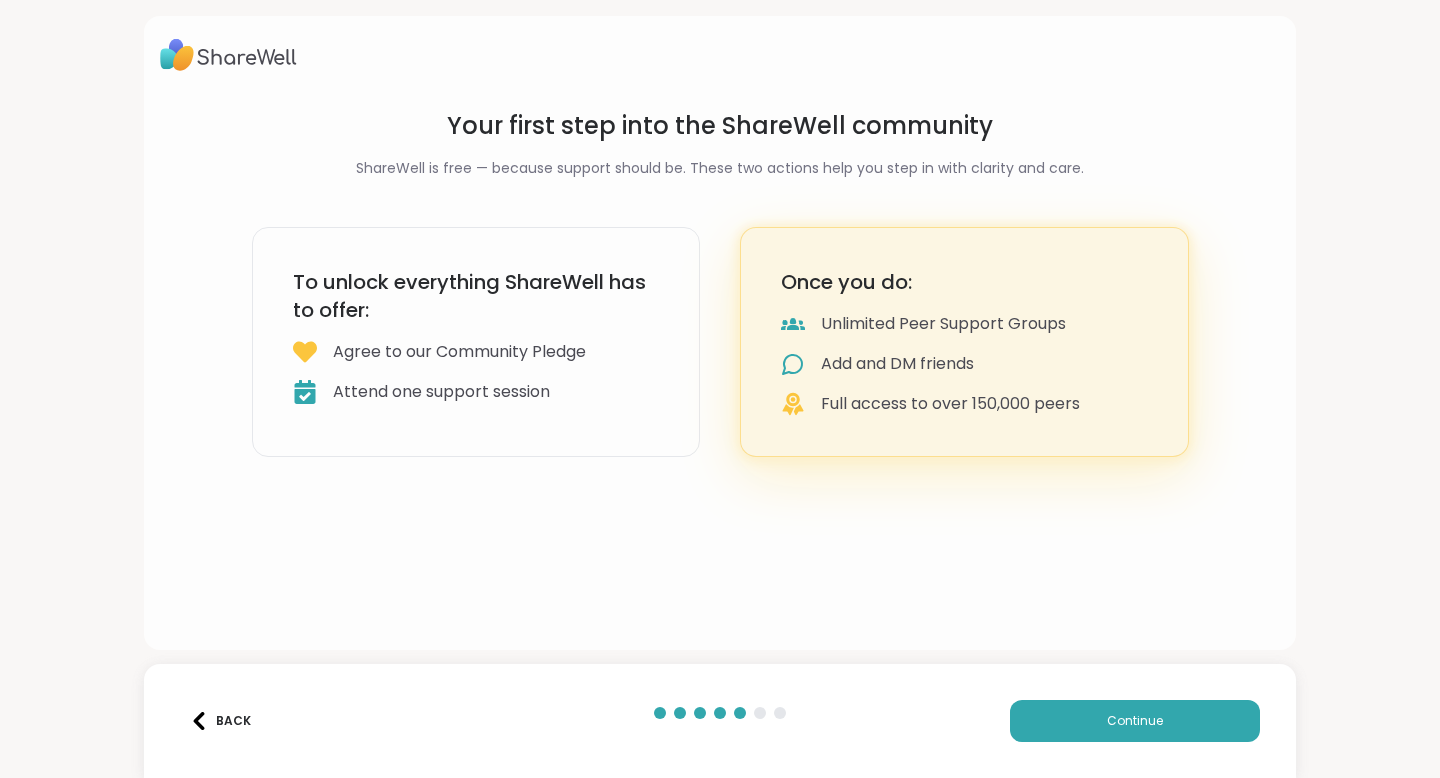 click on "Back" at bounding box center (220, 721) 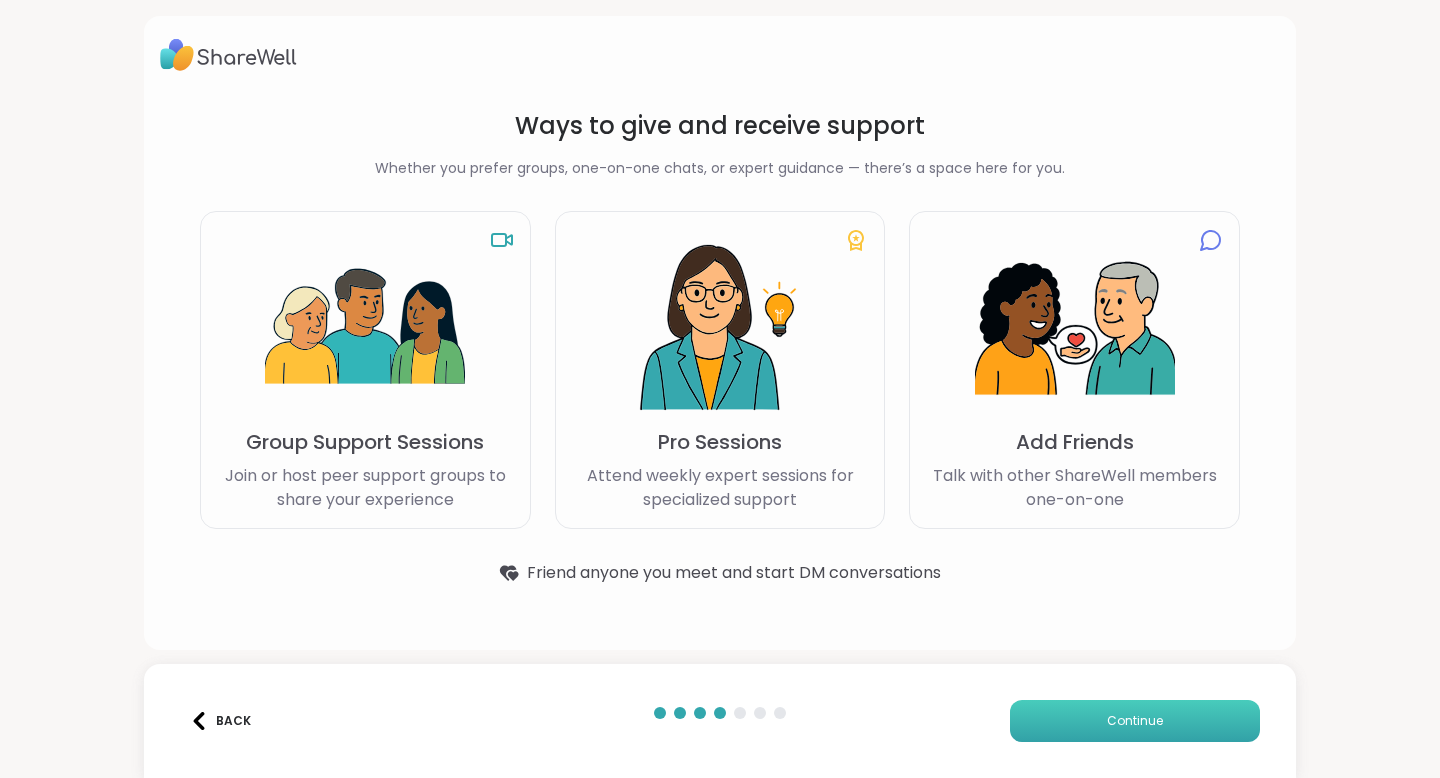 click on "Continue" at bounding box center [1135, 721] 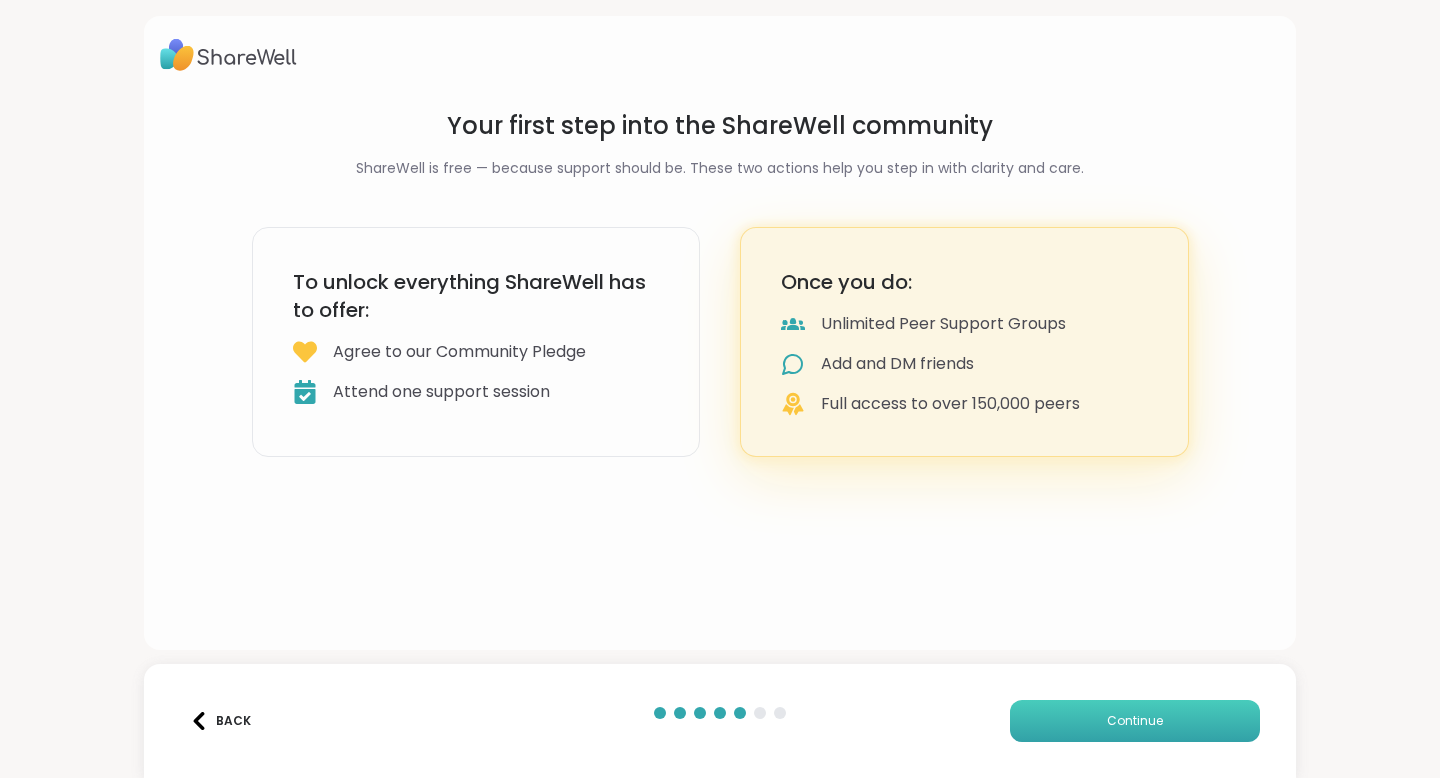 click on "Continue" at bounding box center (1135, 721) 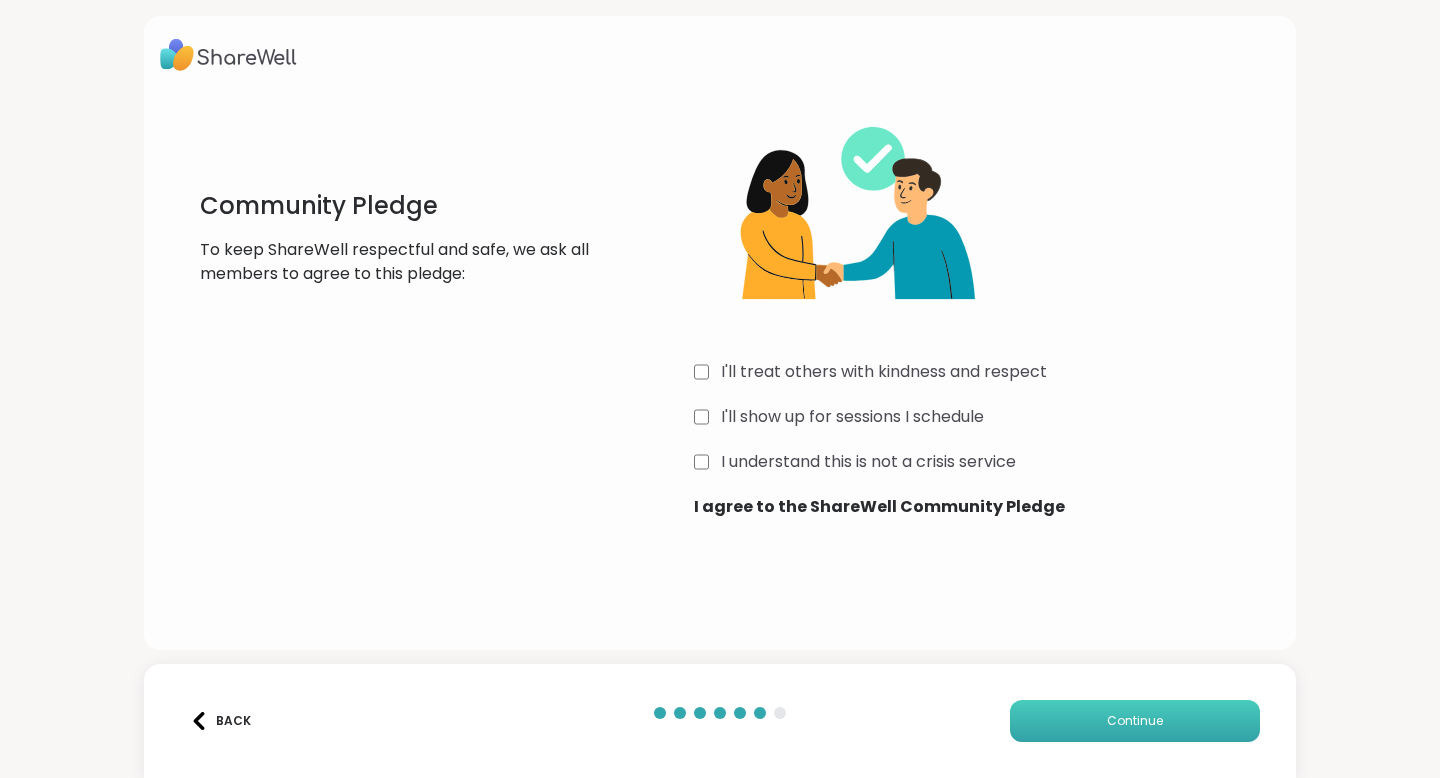 click on "Continue" at bounding box center (1135, 721) 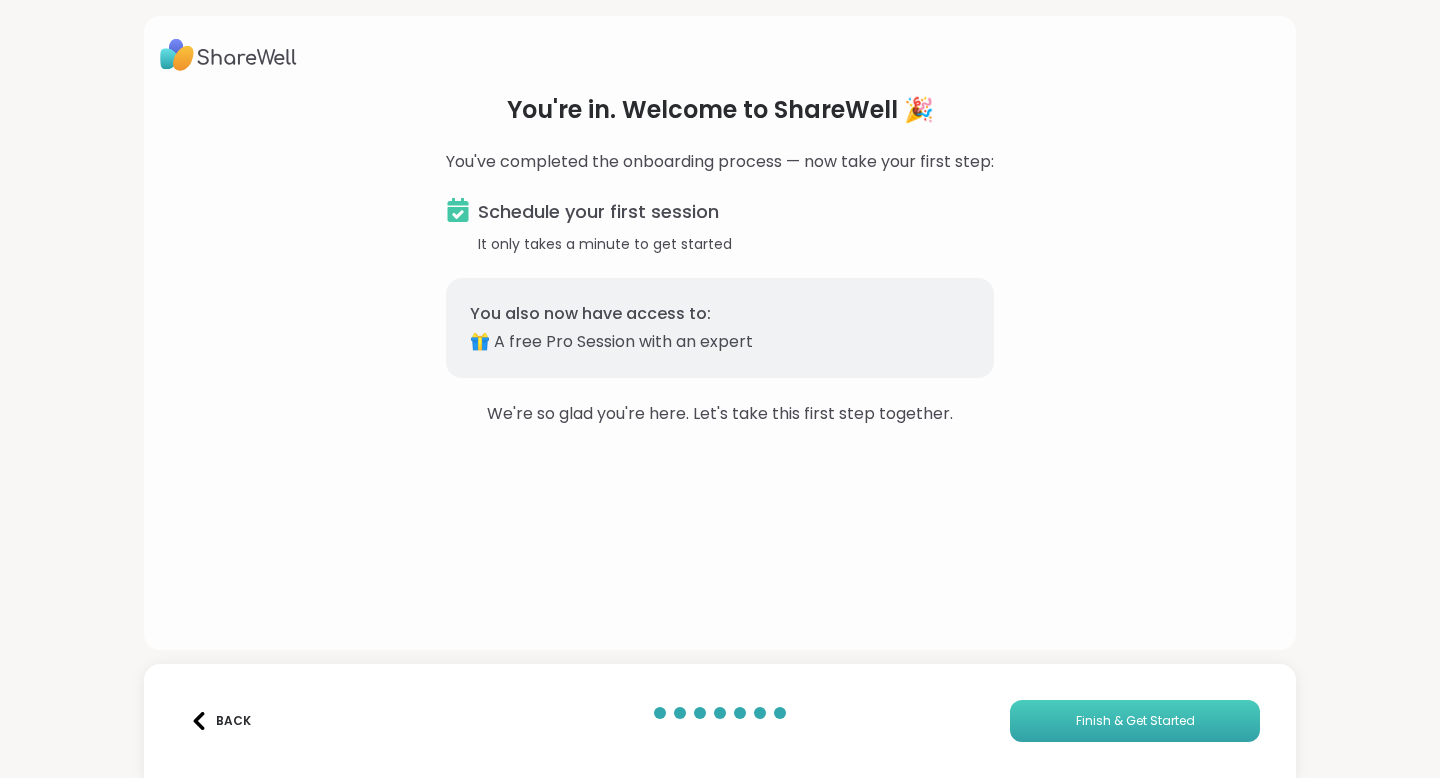 click on "Finish & Get Started" at bounding box center (1135, 721) 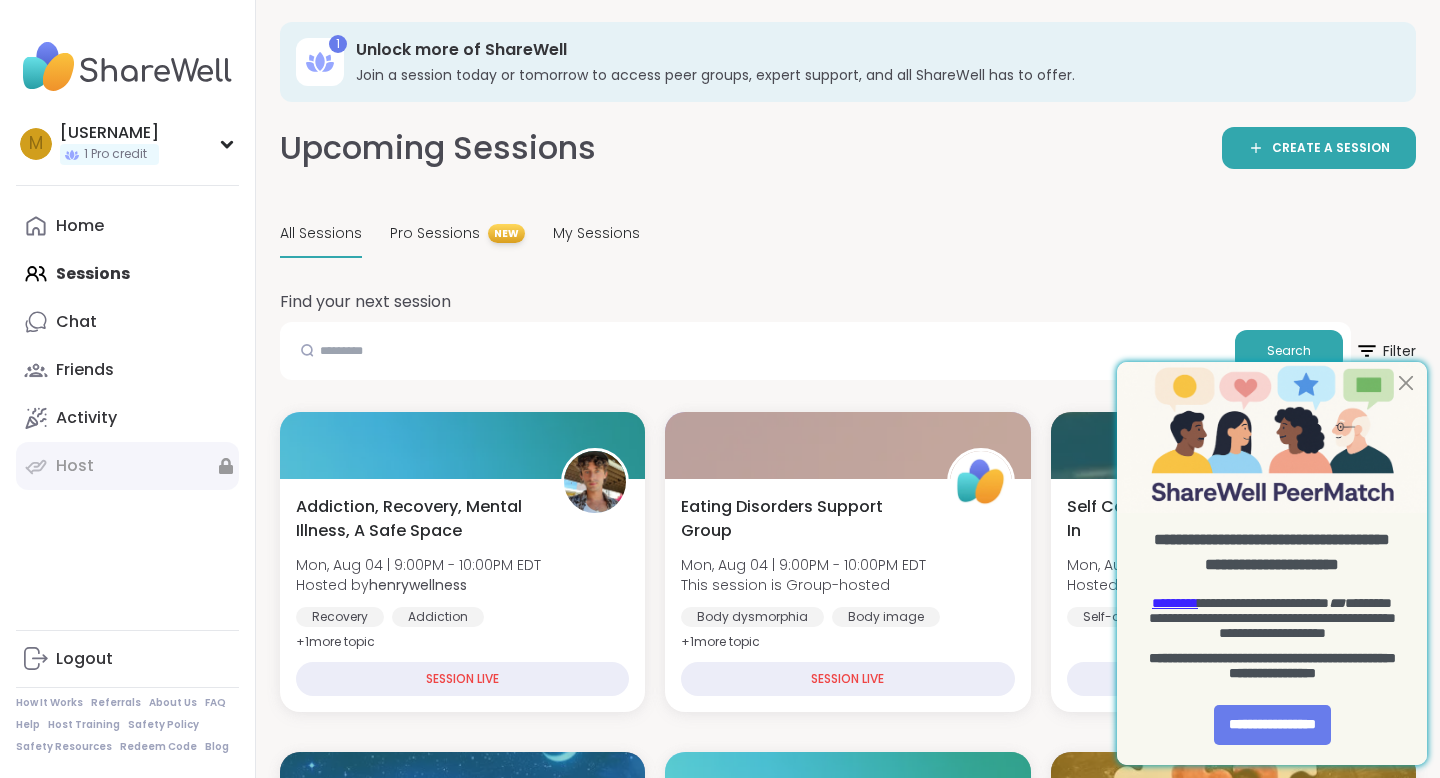 scroll, scrollTop: 49, scrollLeft: 0, axis: vertical 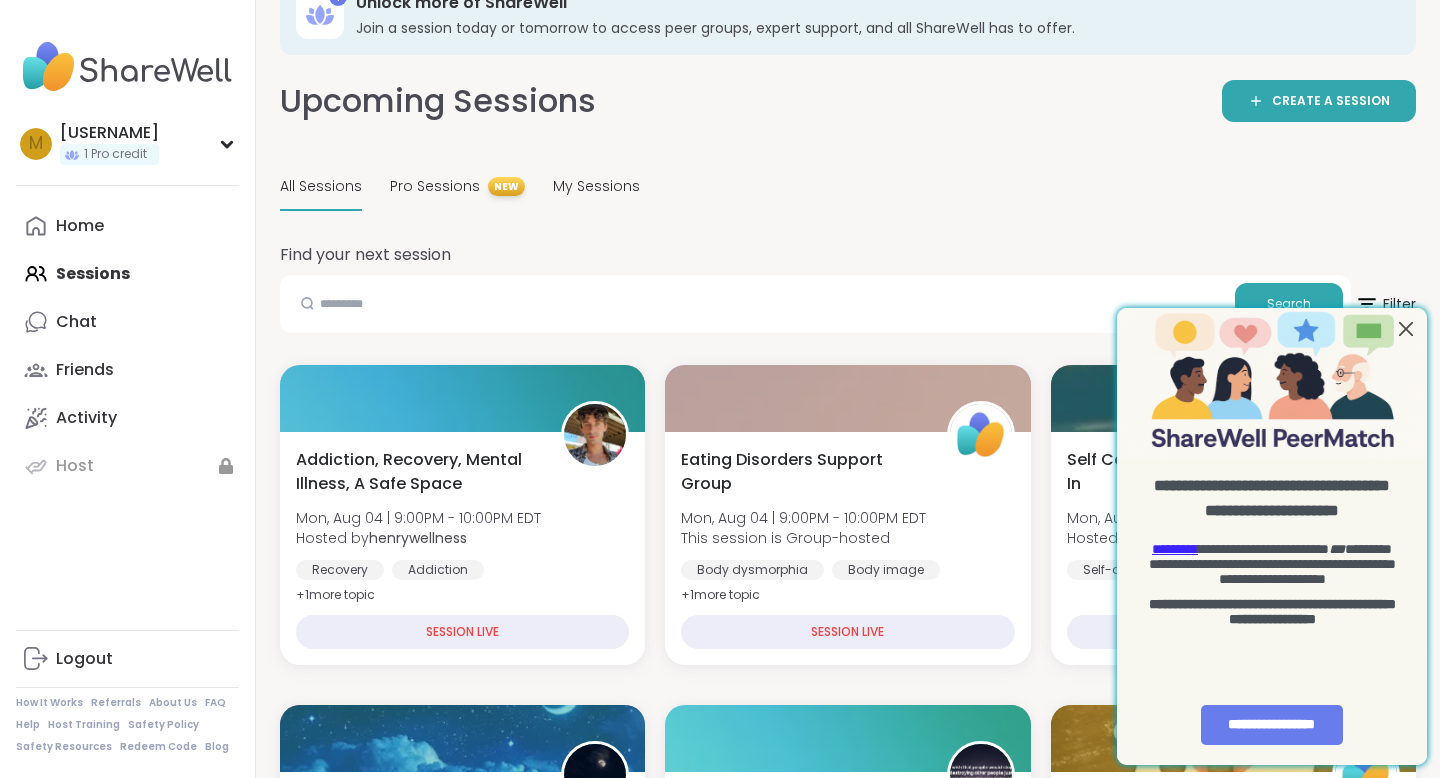 click at bounding box center (1406, 328) 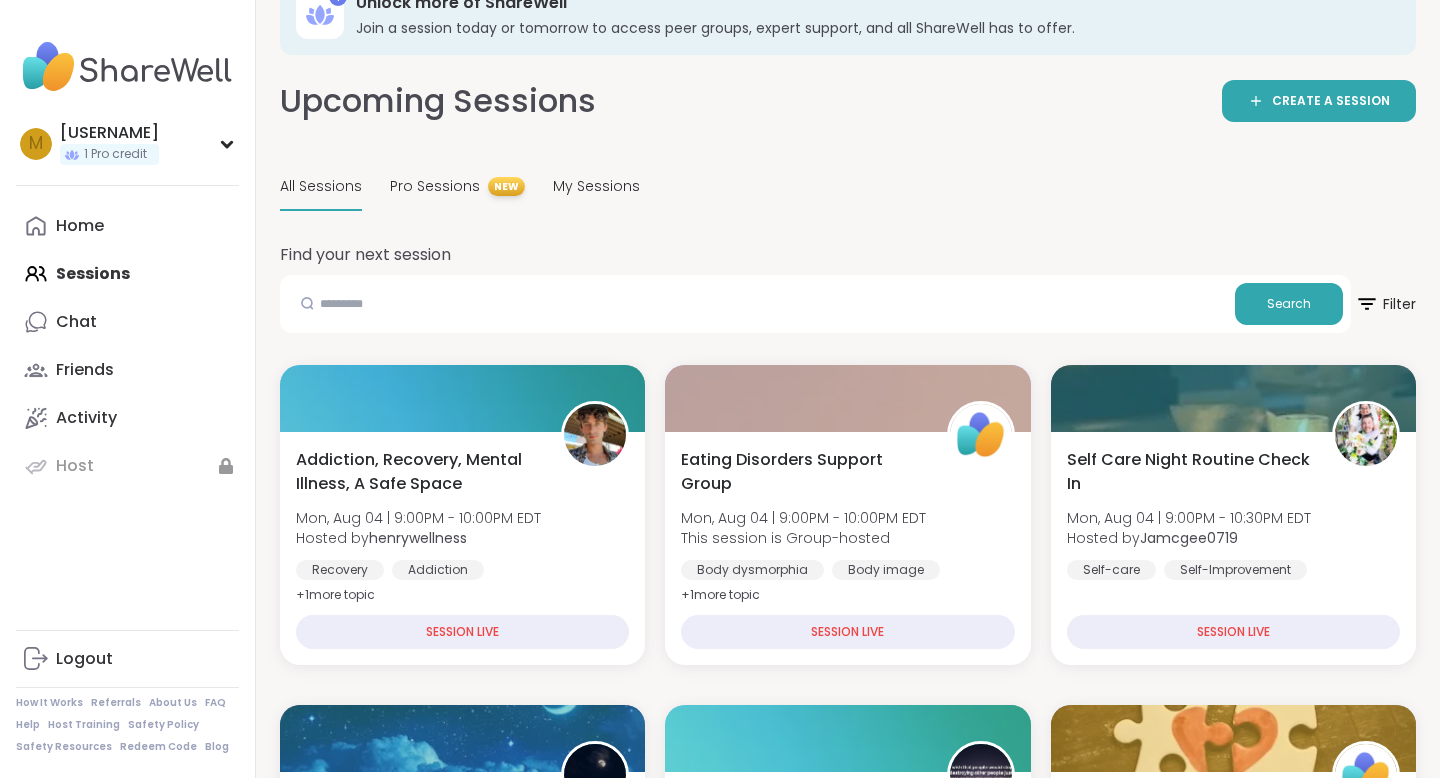 scroll, scrollTop: 0, scrollLeft: 0, axis: both 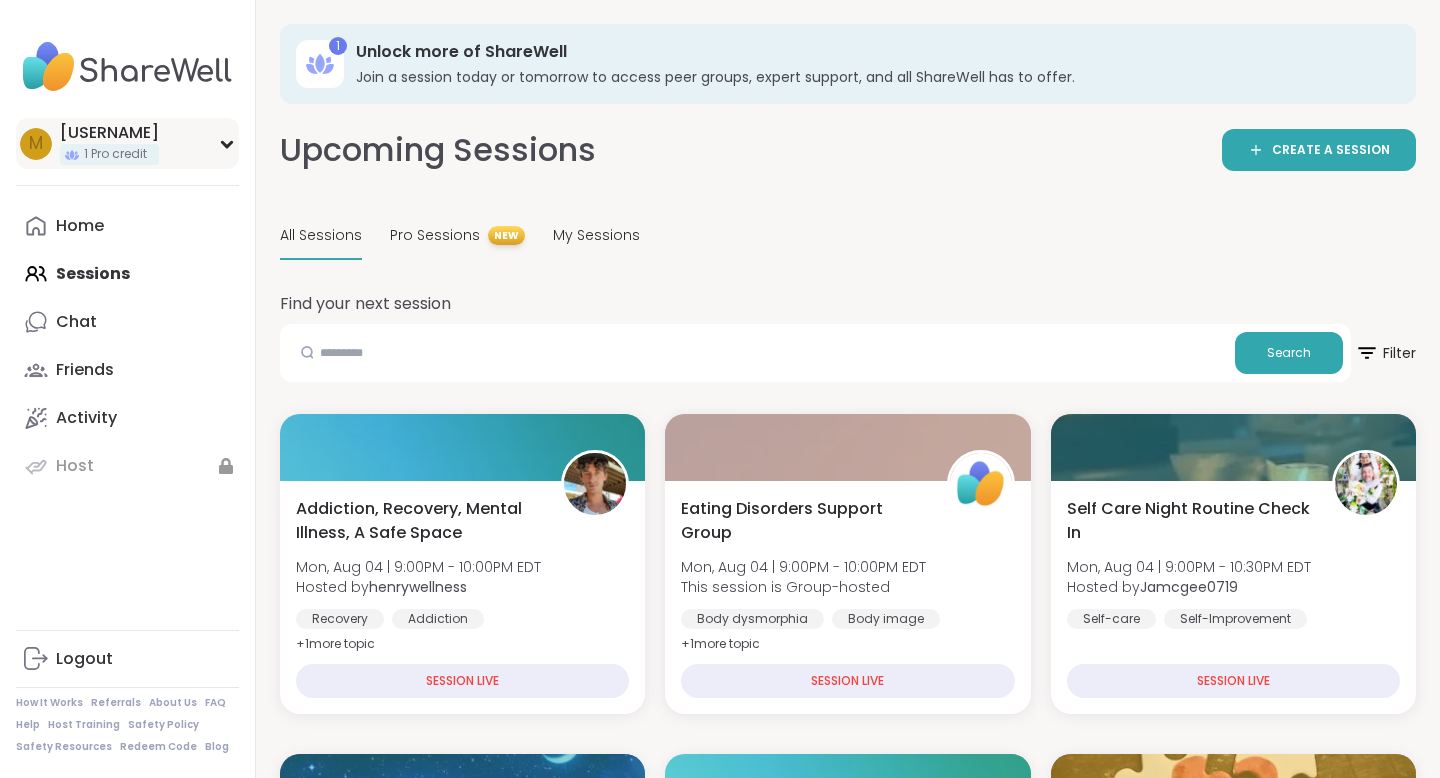click on "1 Pro credit" at bounding box center [115, 154] 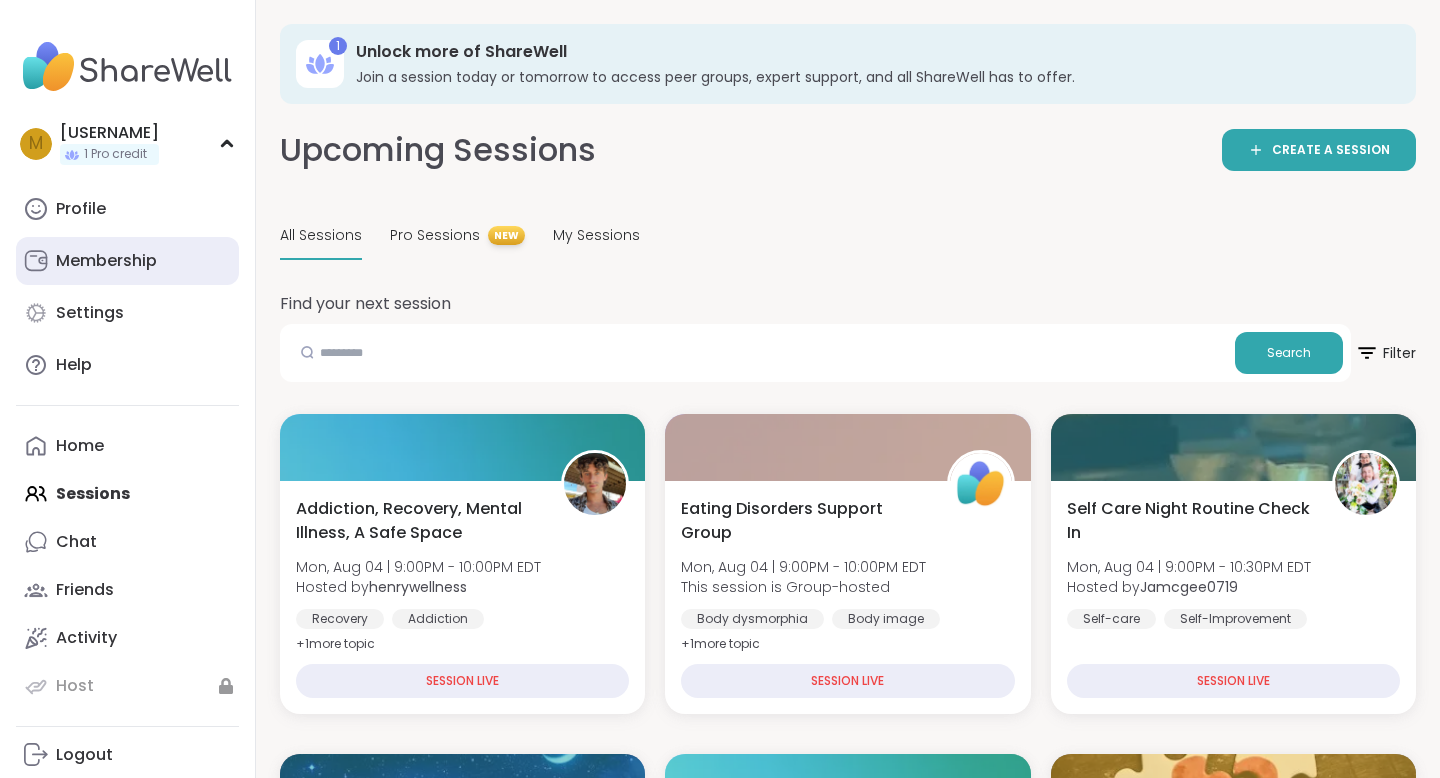 click on "Membership" at bounding box center (106, 261) 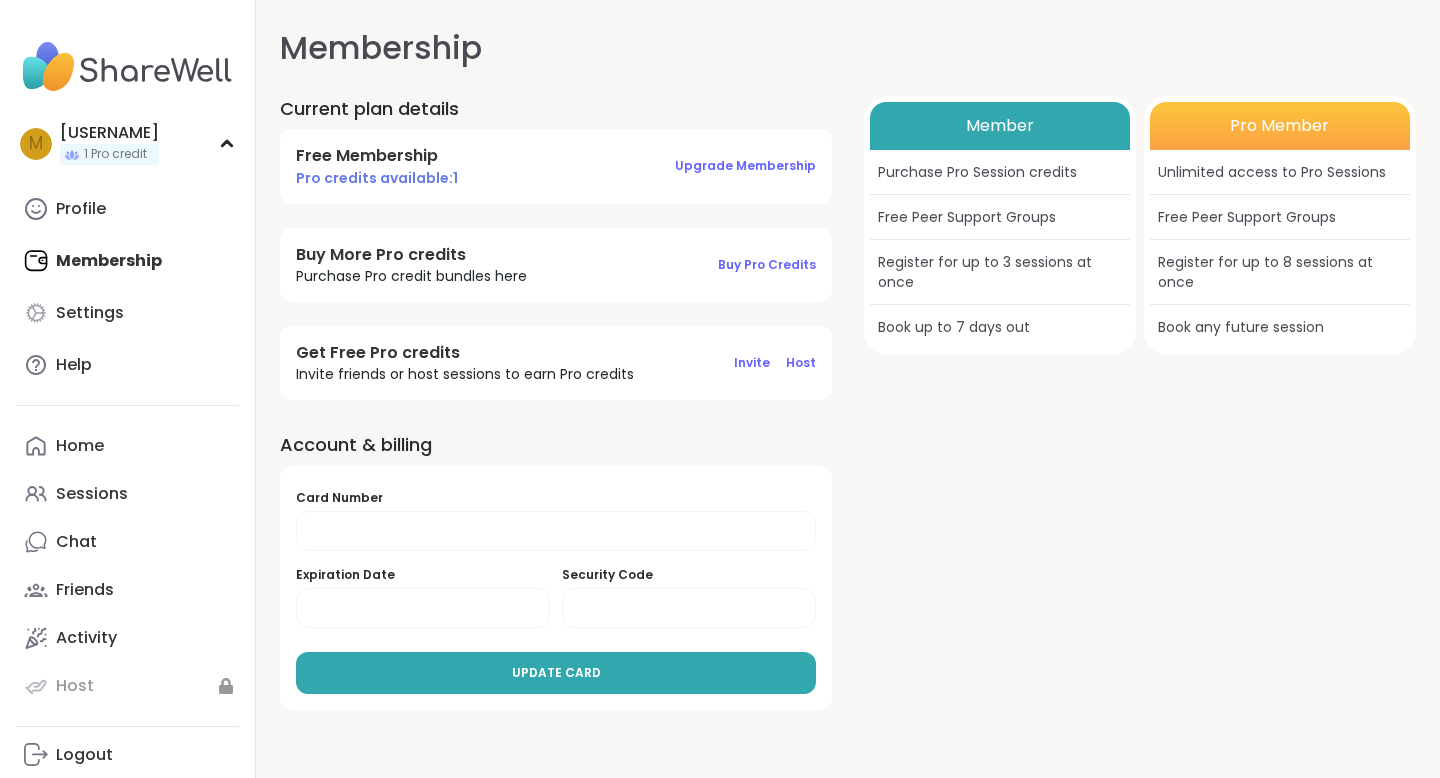 click on "Member" at bounding box center [1000, 126] 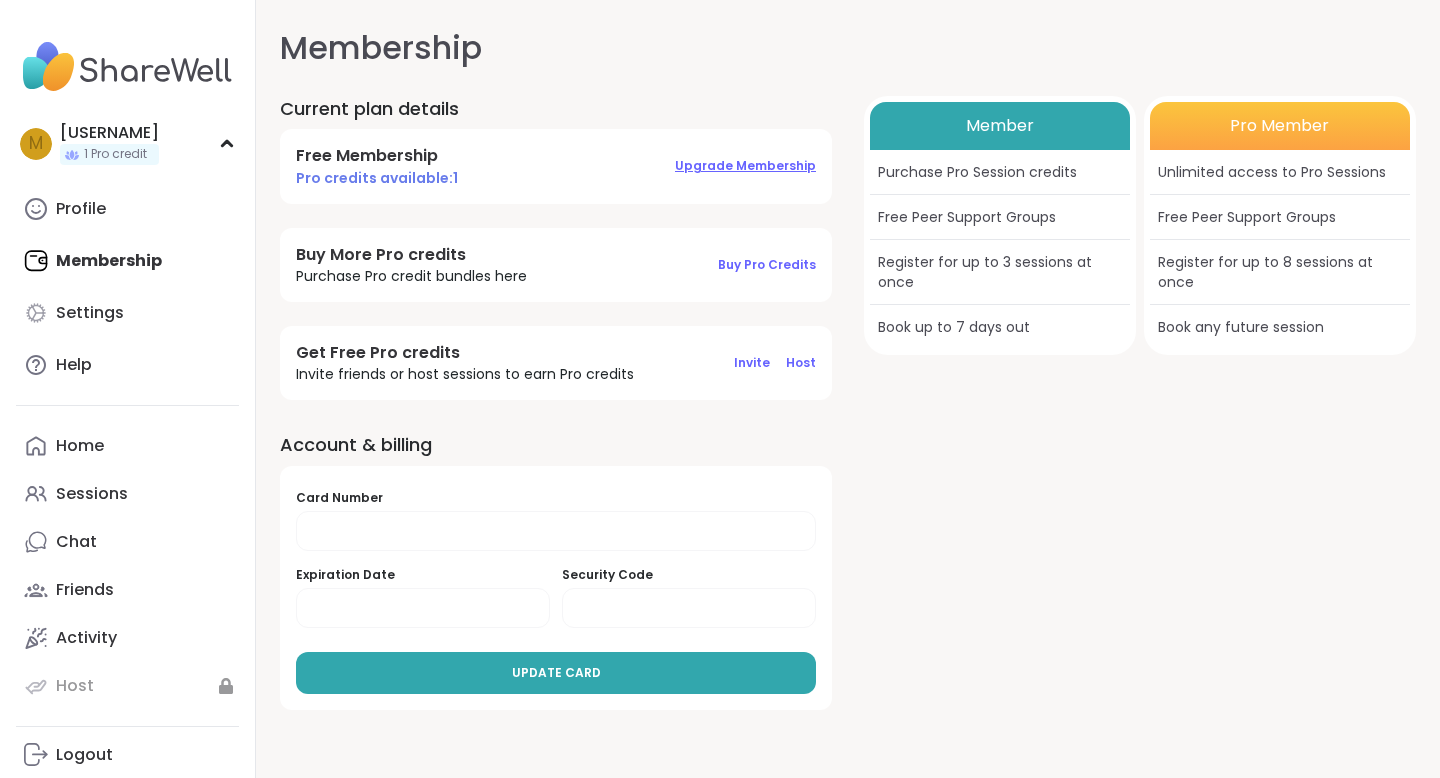 click on "Upgrade Membership" at bounding box center (745, 165) 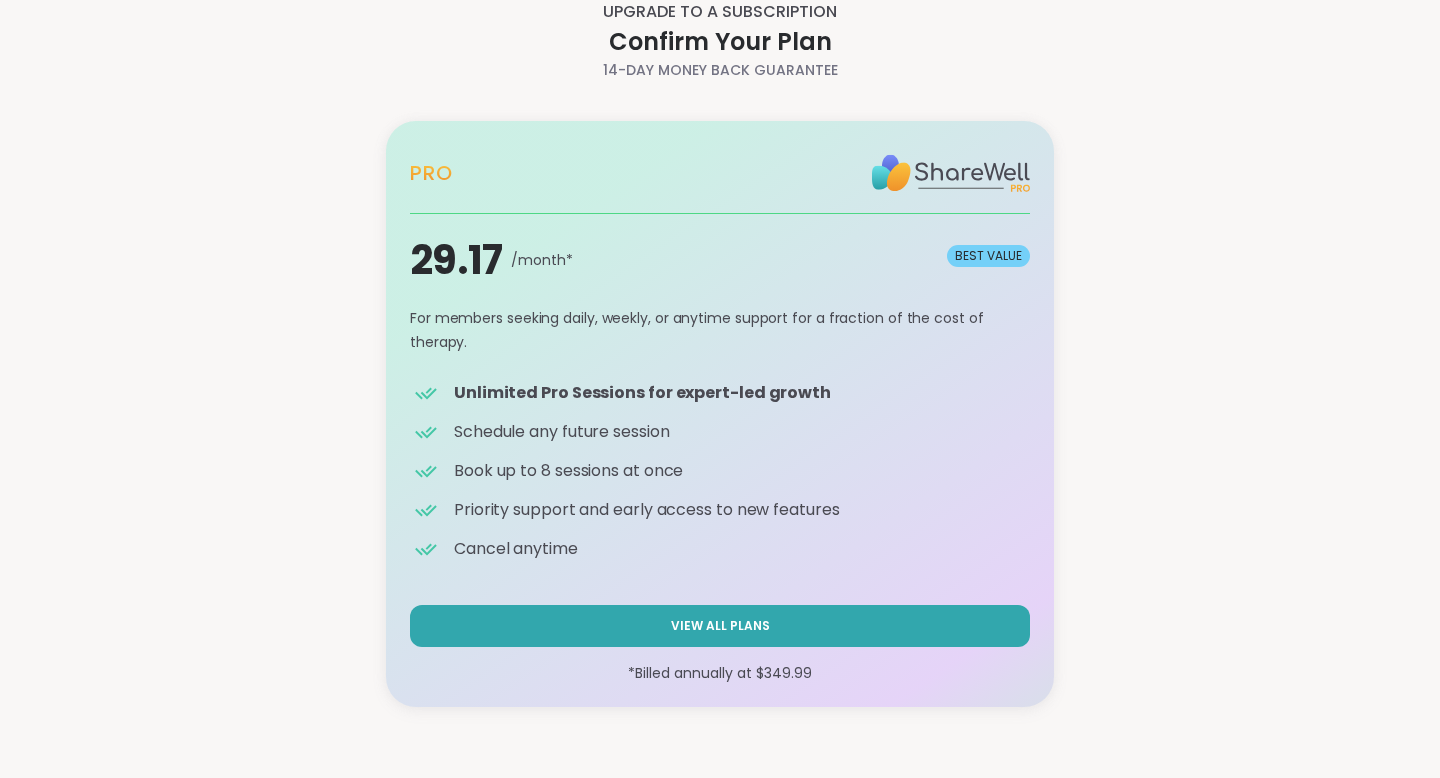 scroll, scrollTop: 0, scrollLeft: 0, axis: both 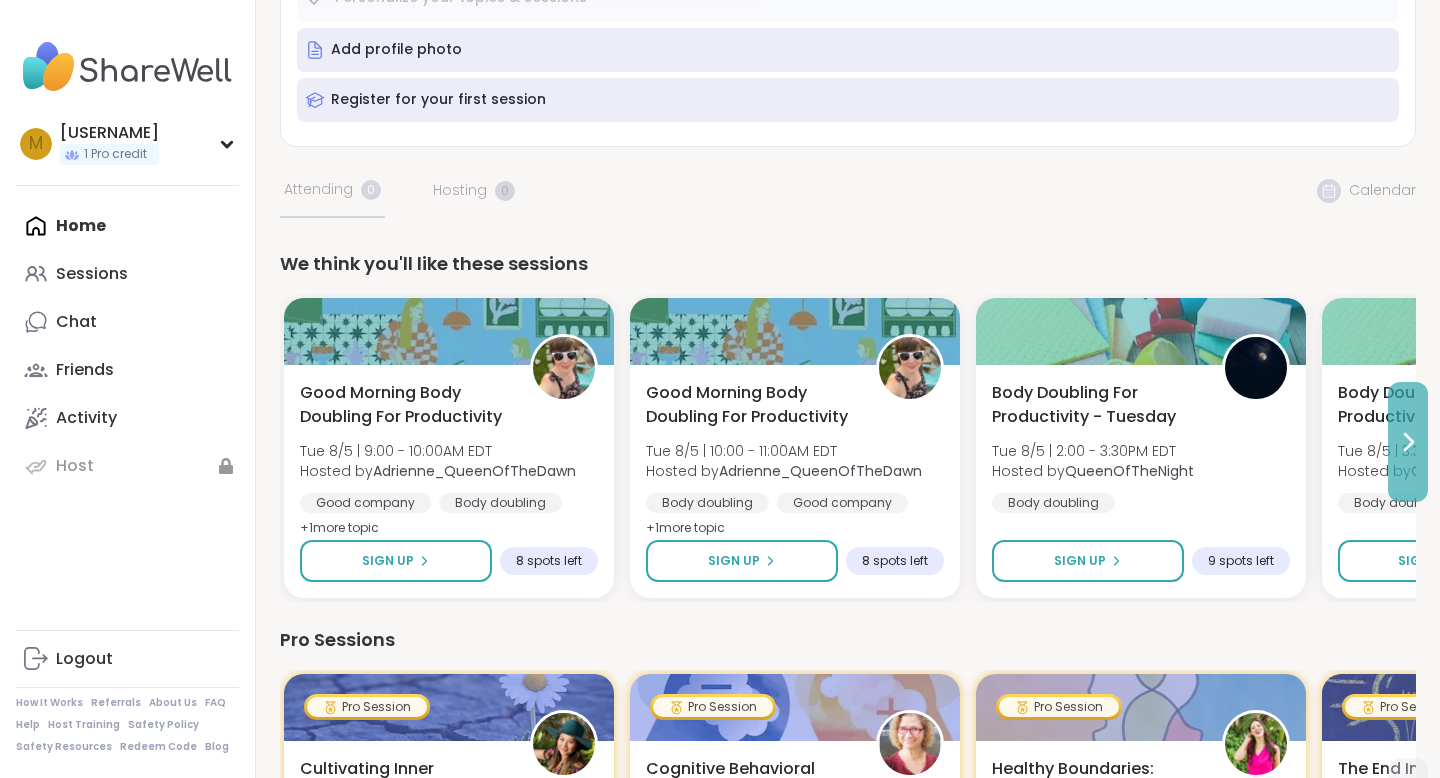 click at bounding box center [1408, 442] 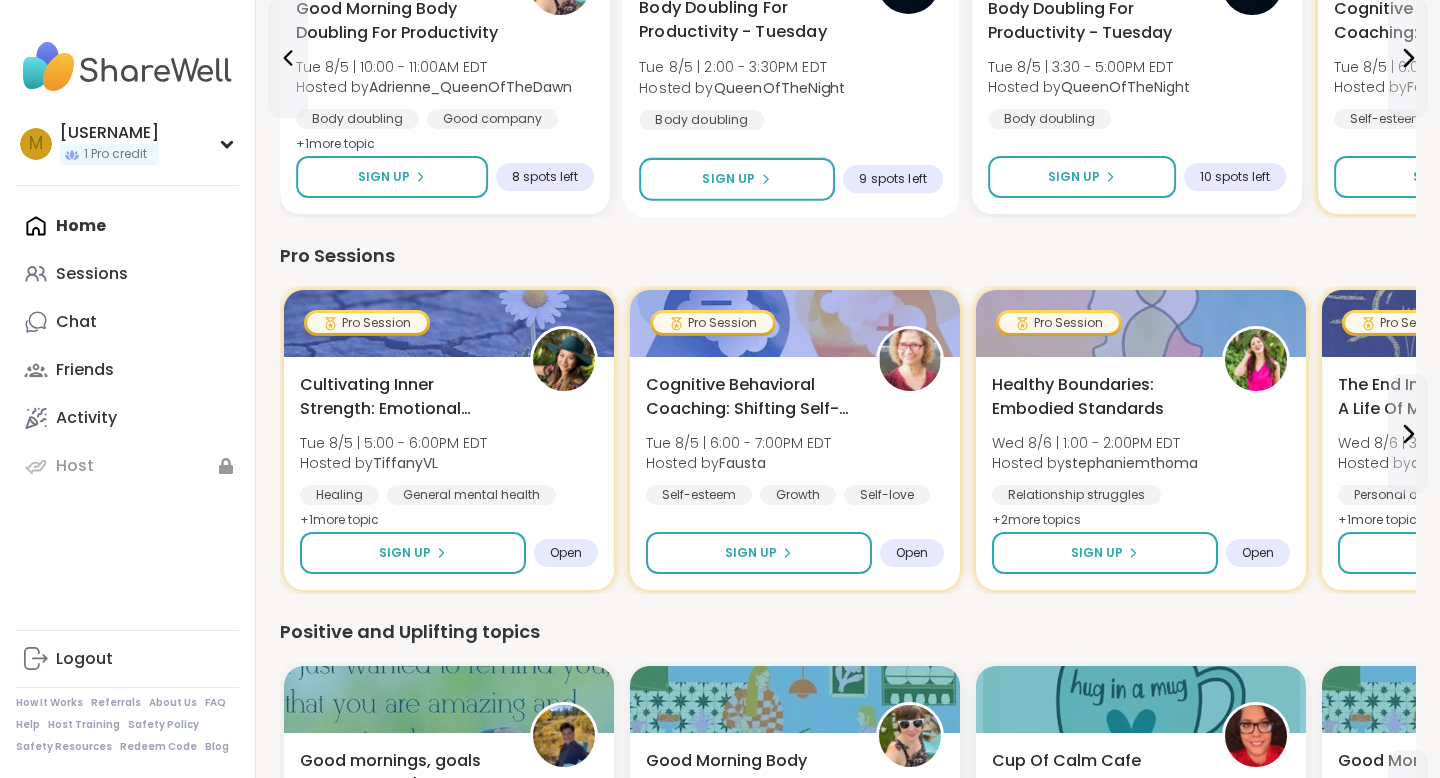 scroll, scrollTop: 695, scrollLeft: 0, axis: vertical 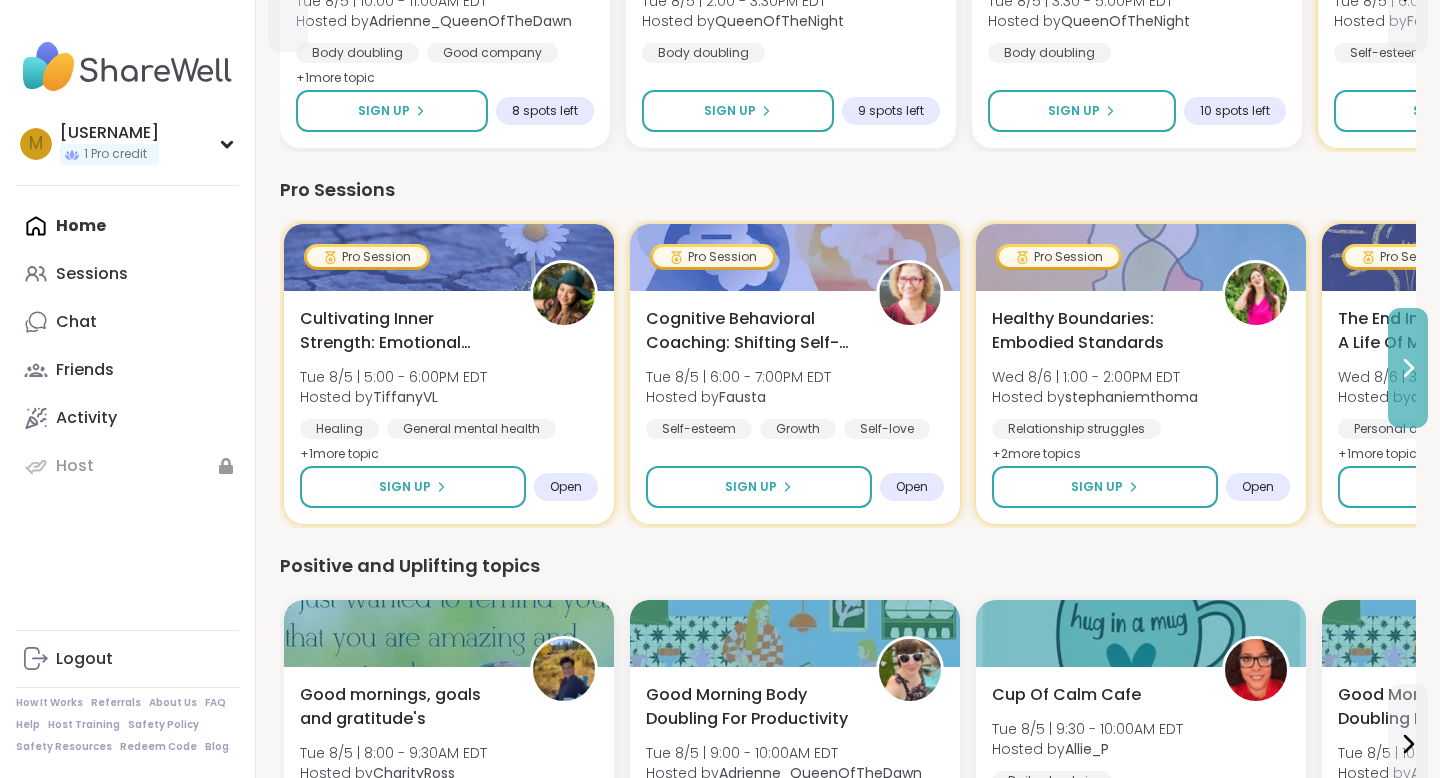 click at bounding box center (1408, 368) 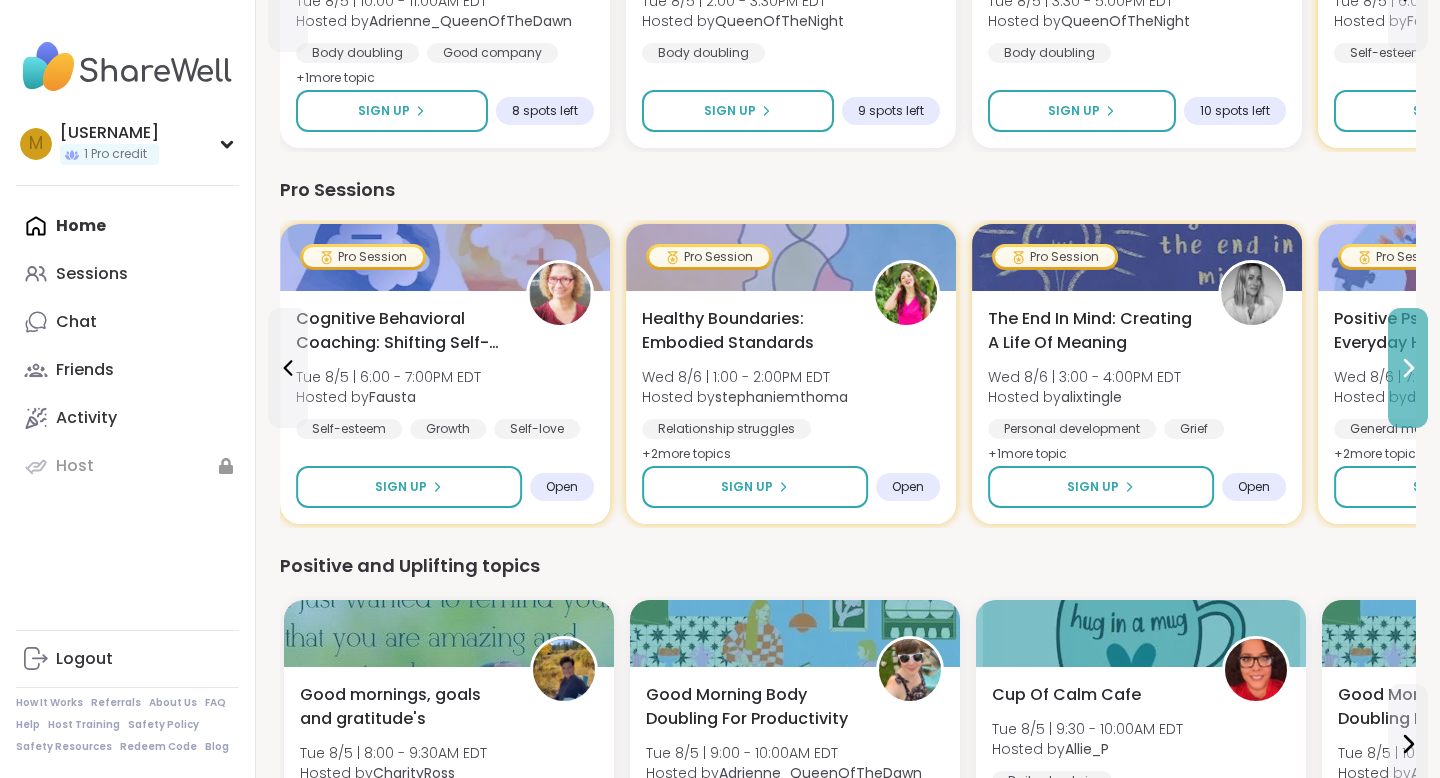 click at bounding box center [1408, 368] 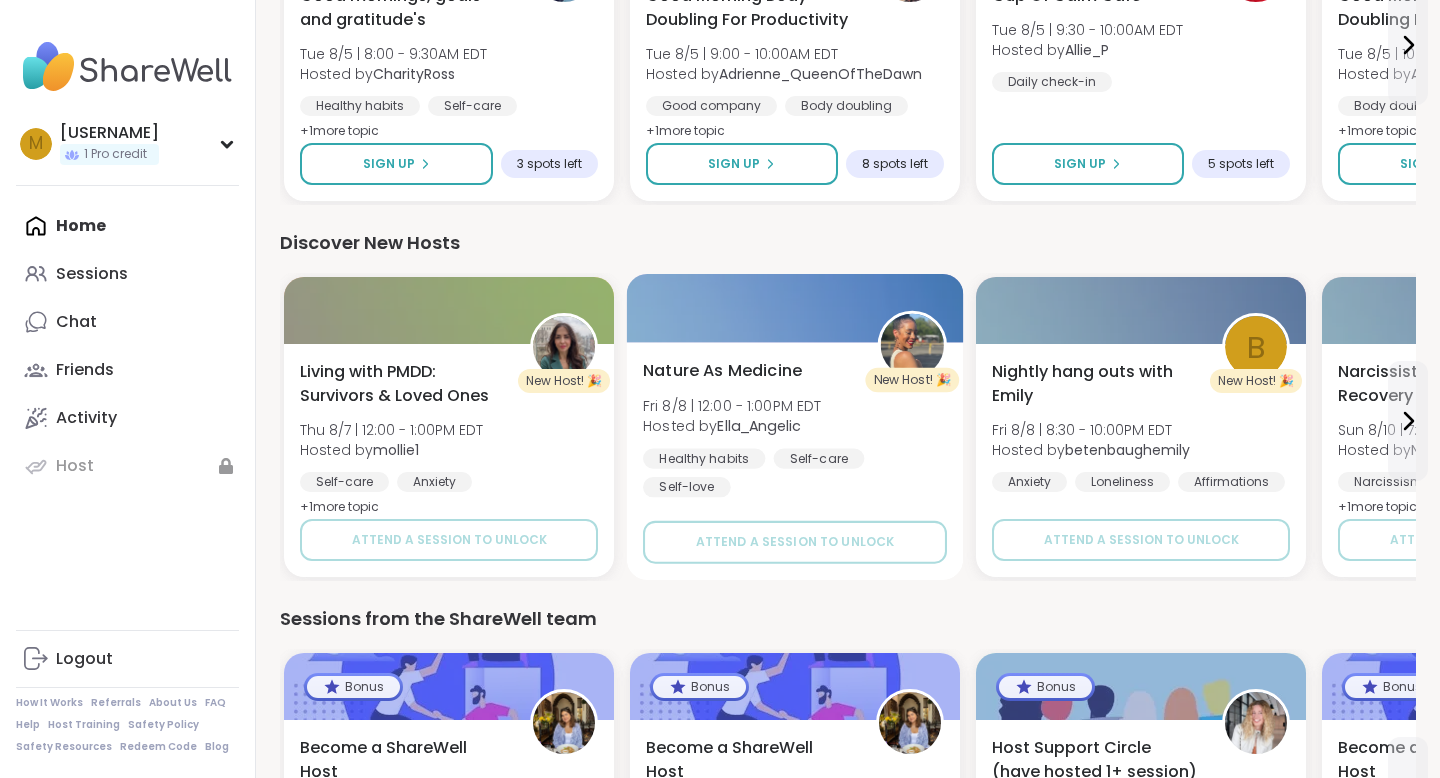 scroll, scrollTop: 1430, scrollLeft: 0, axis: vertical 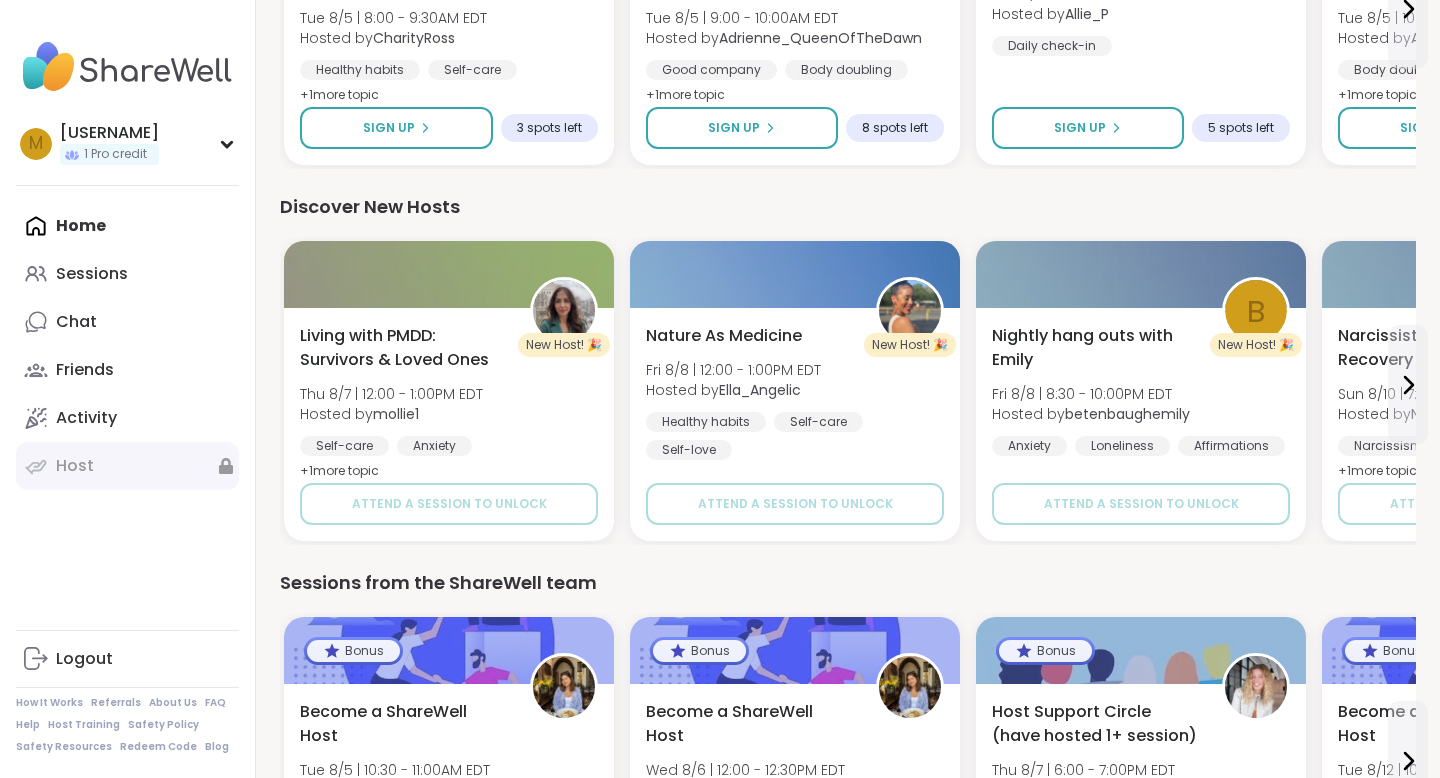 click on "Host" at bounding box center [75, 466] 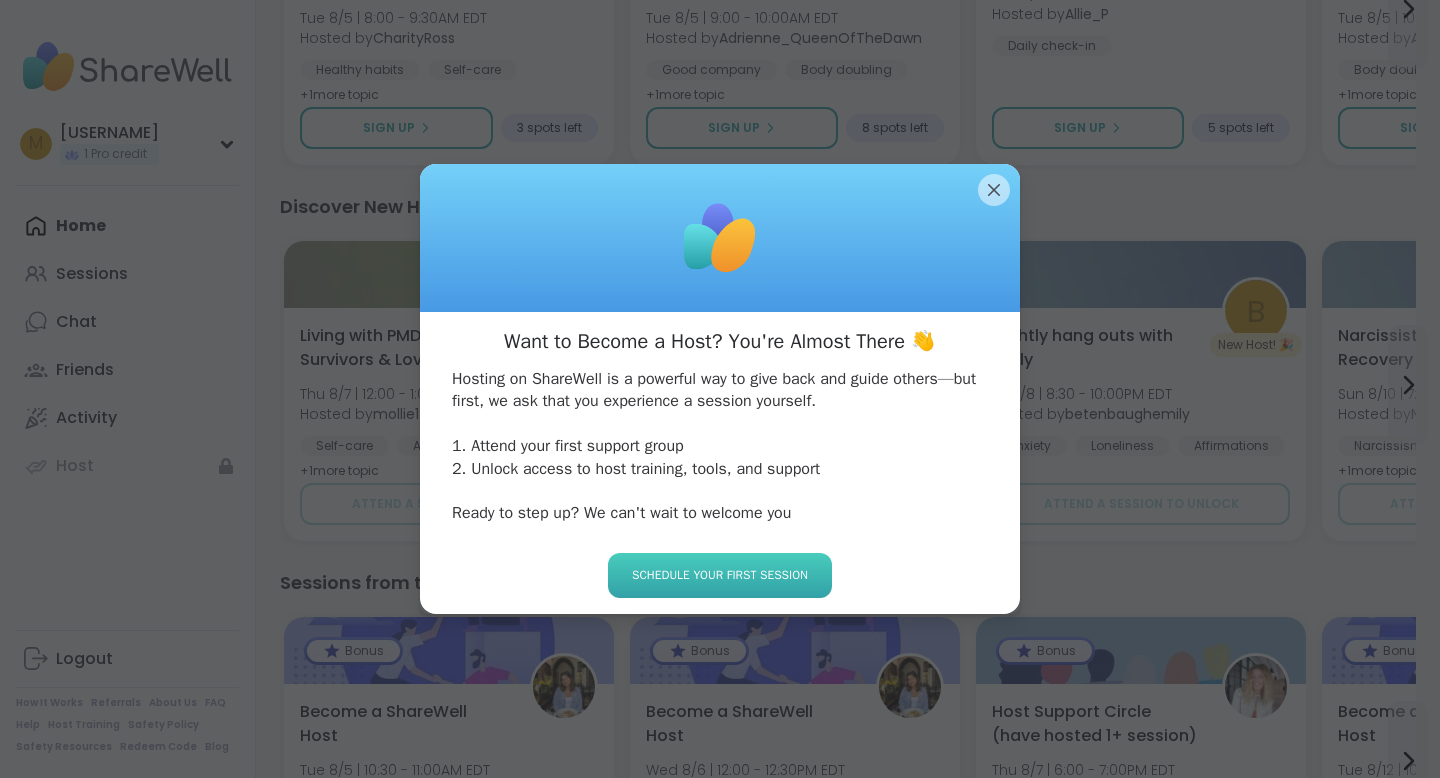 click on "Schedule your first session" at bounding box center [720, 575] 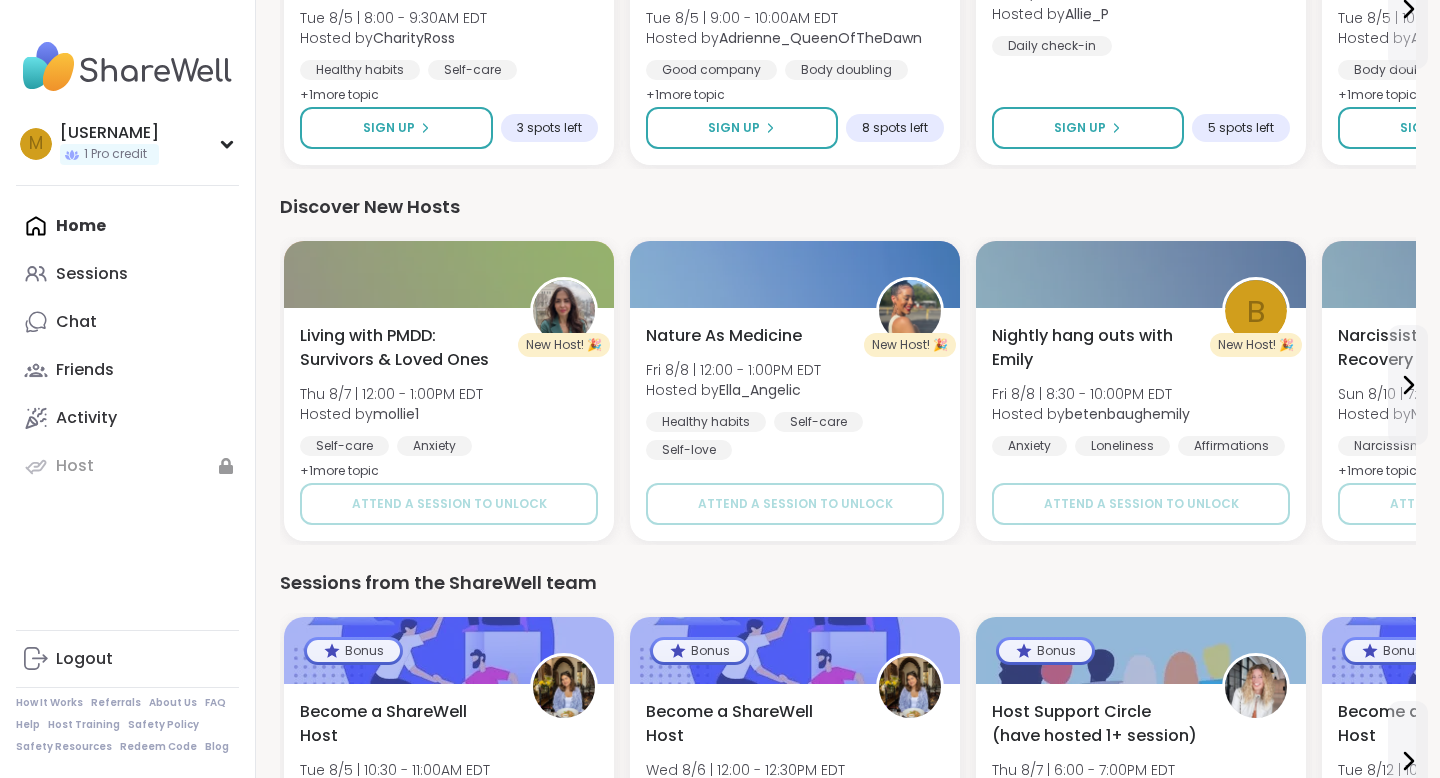 scroll, scrollTop: 0, scrollLeft: 0, axis: both 